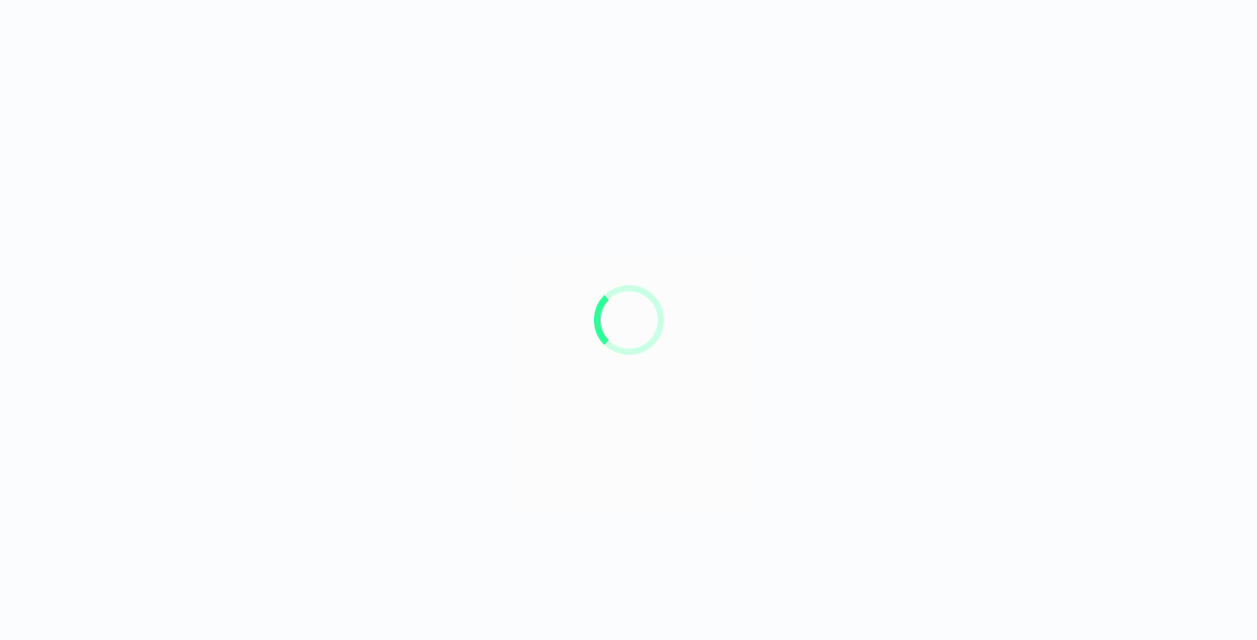 scroll, scrollTop: 0, scrollLeft: 0, axis: both 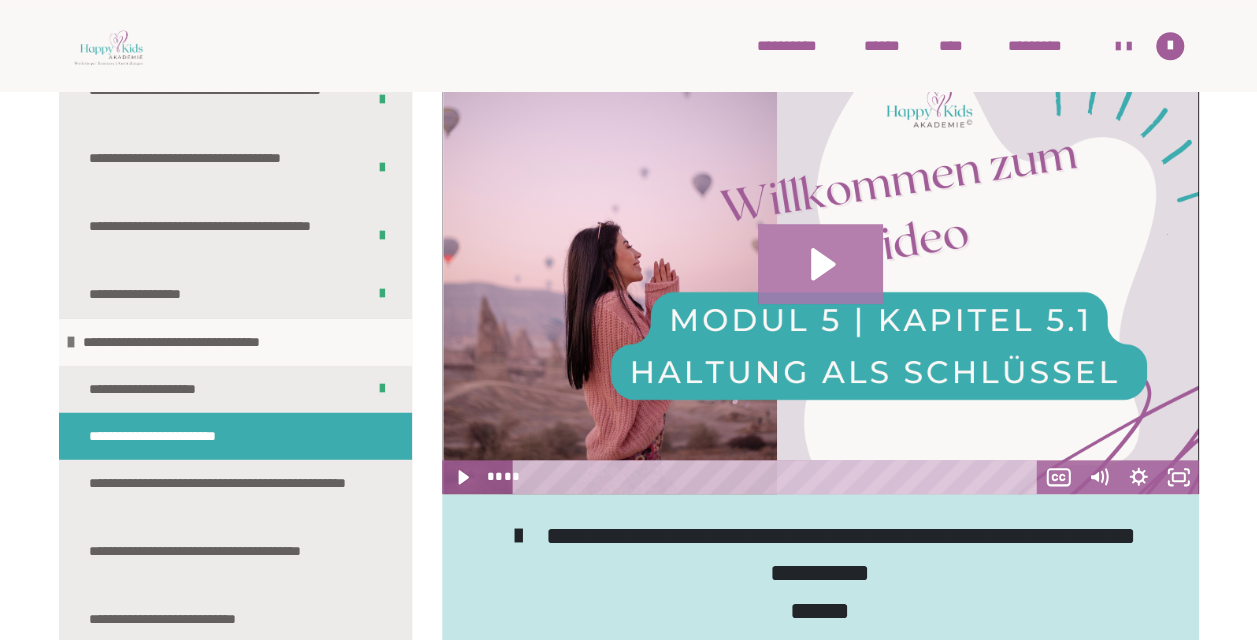 click 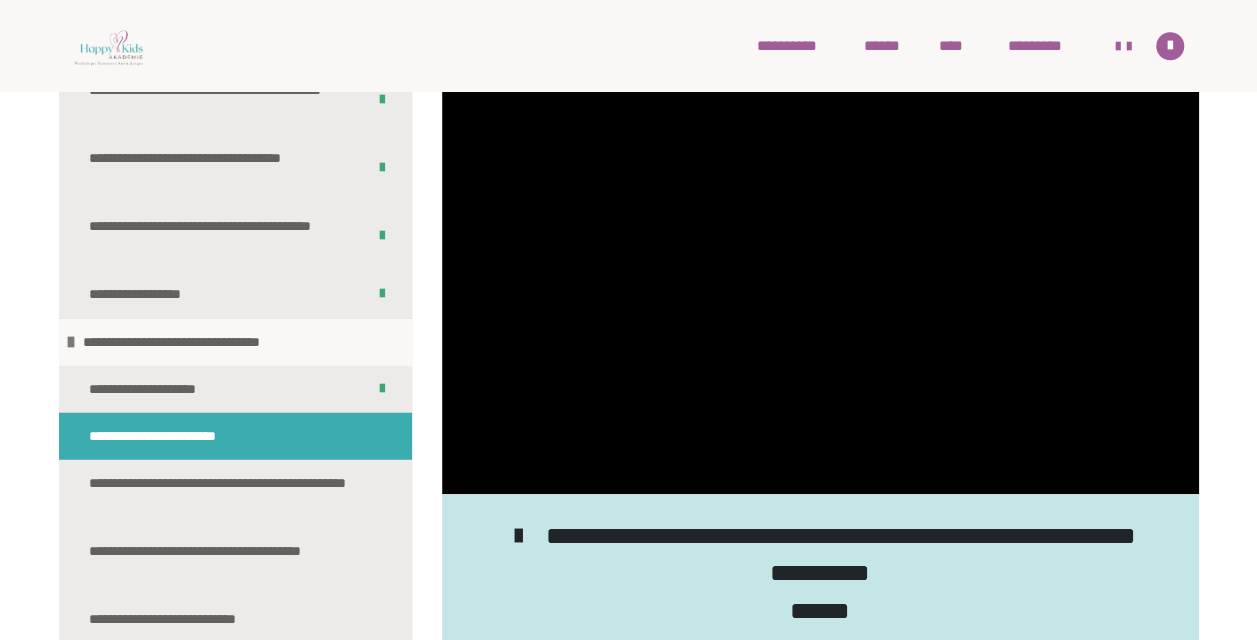 type 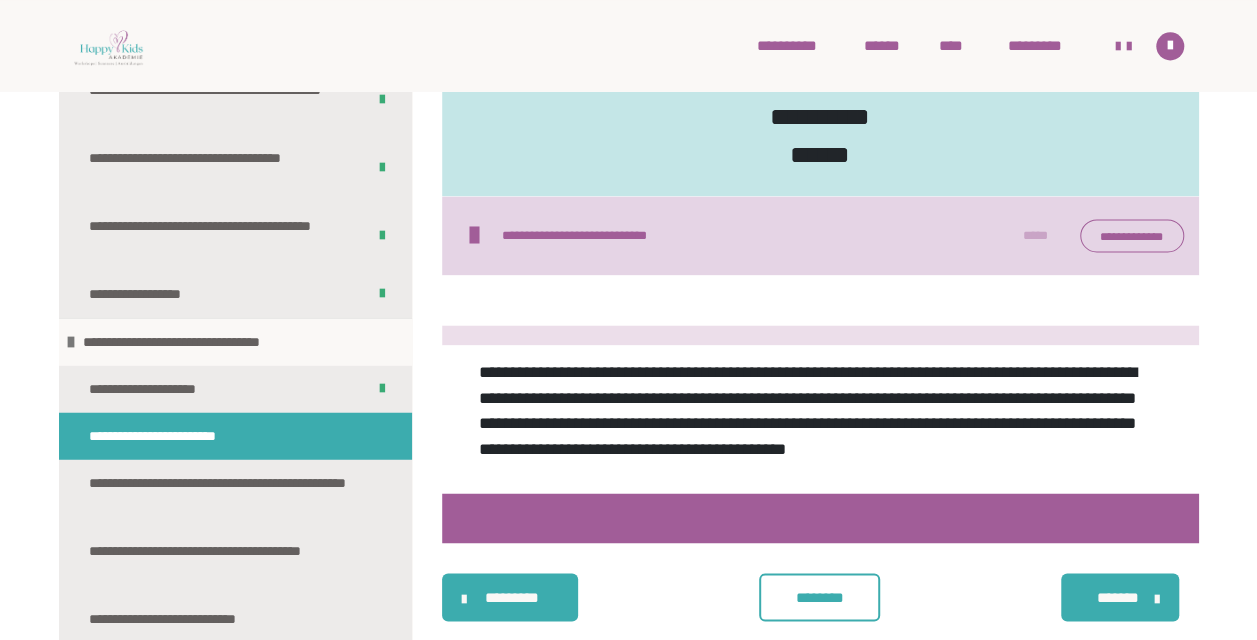 scroll, scrollTop: 1490, scrollLeft: 0, axis: vertical 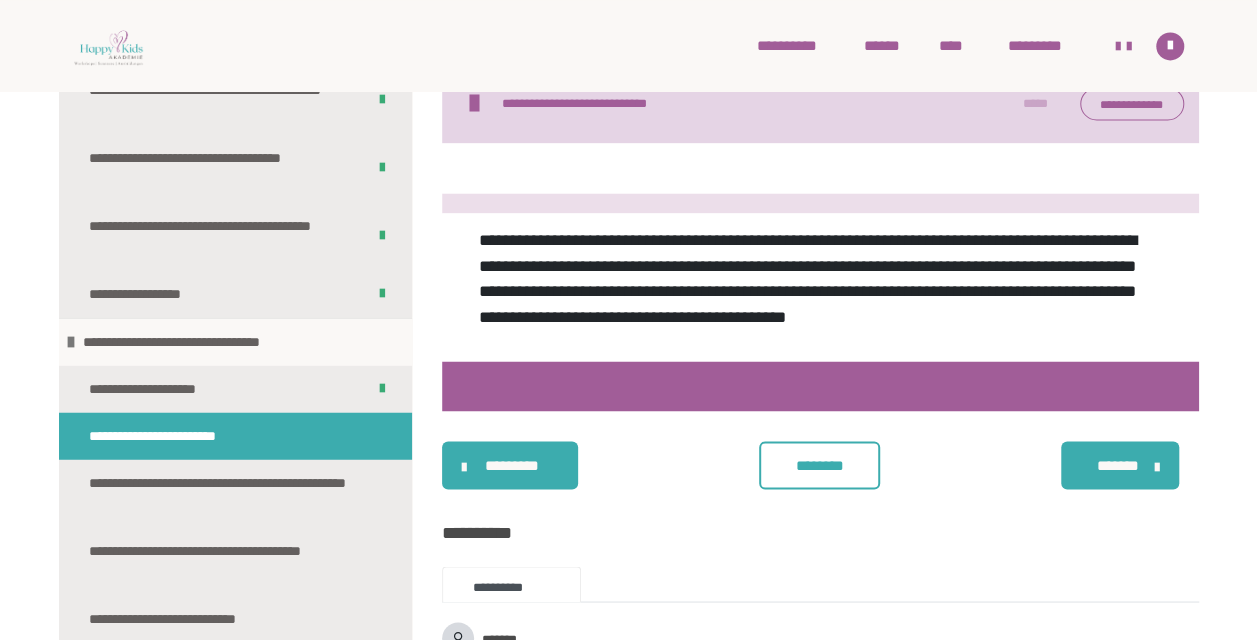 click on "********" at bounding box center (819, 465) 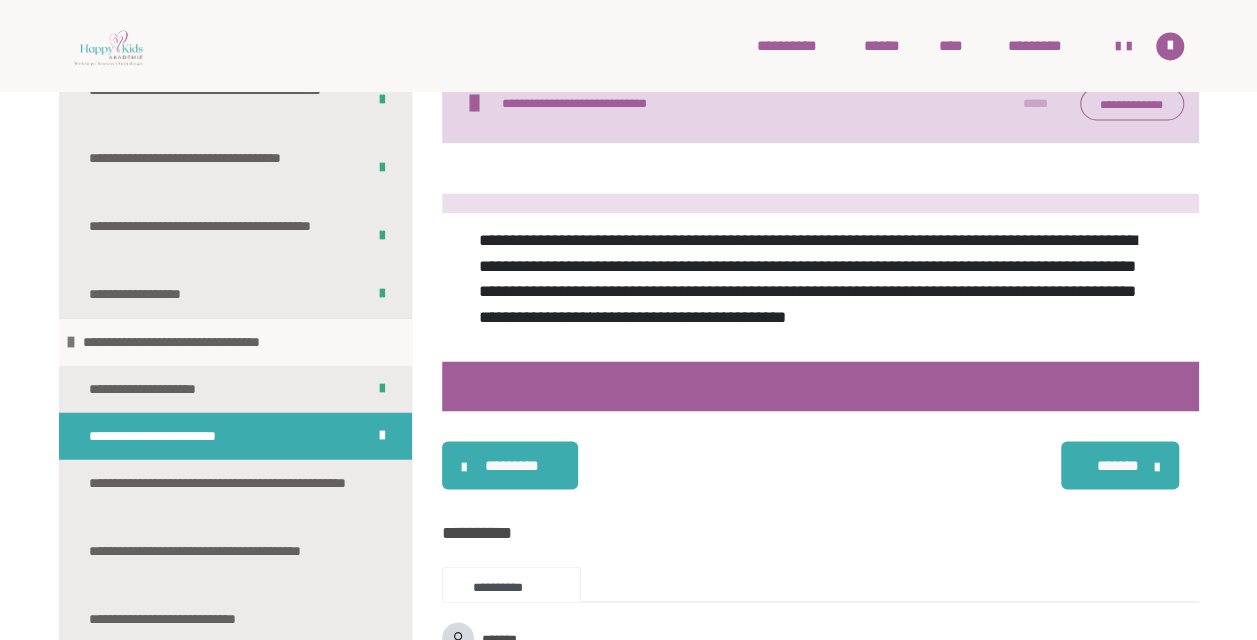 click on "*******" at bounding box center (1118, 465) 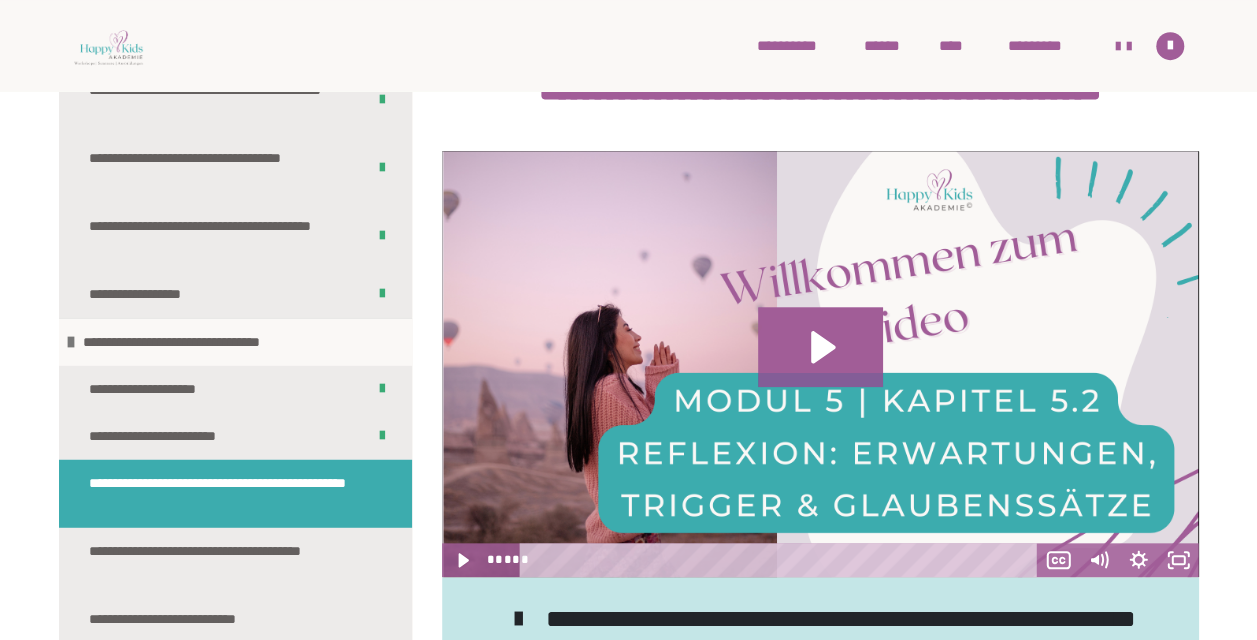 scroll, scrollTop: 765, scrollLeft: 0, axis: vertical 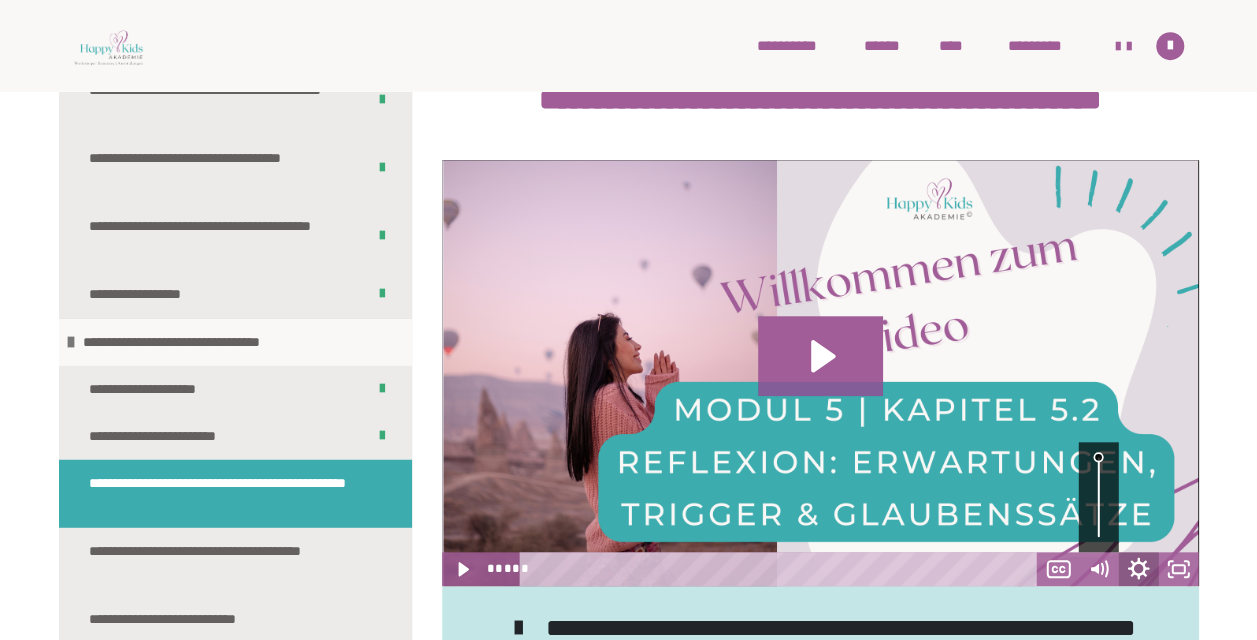 click 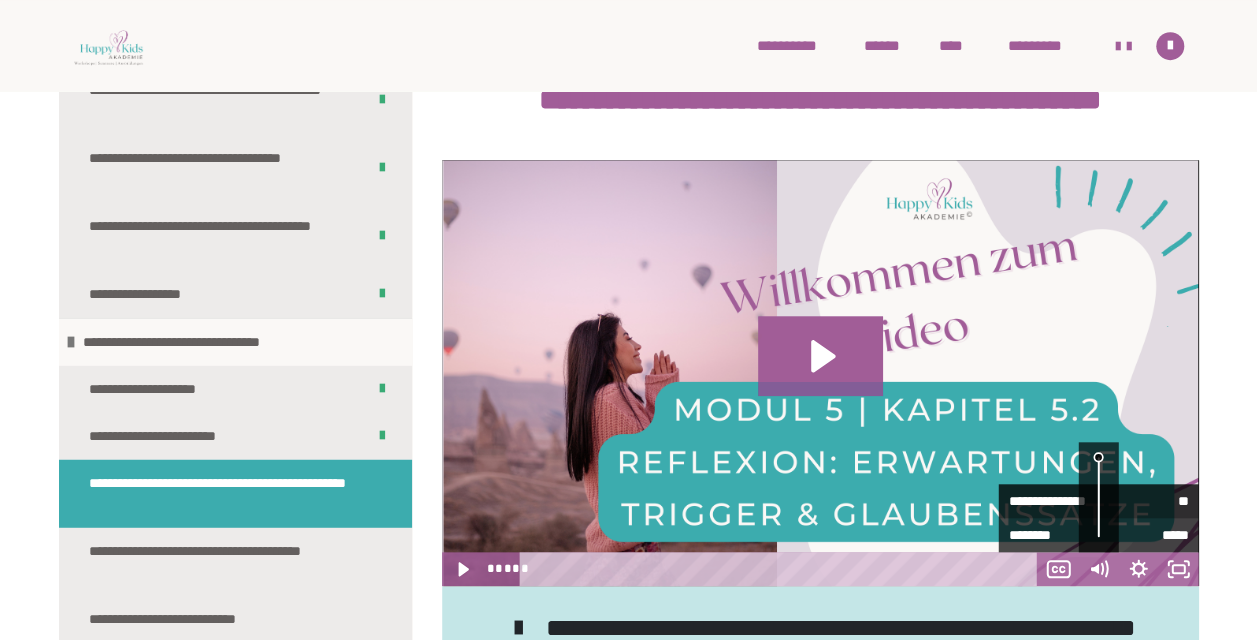 click on "**" at bounding box center (1144, 501) 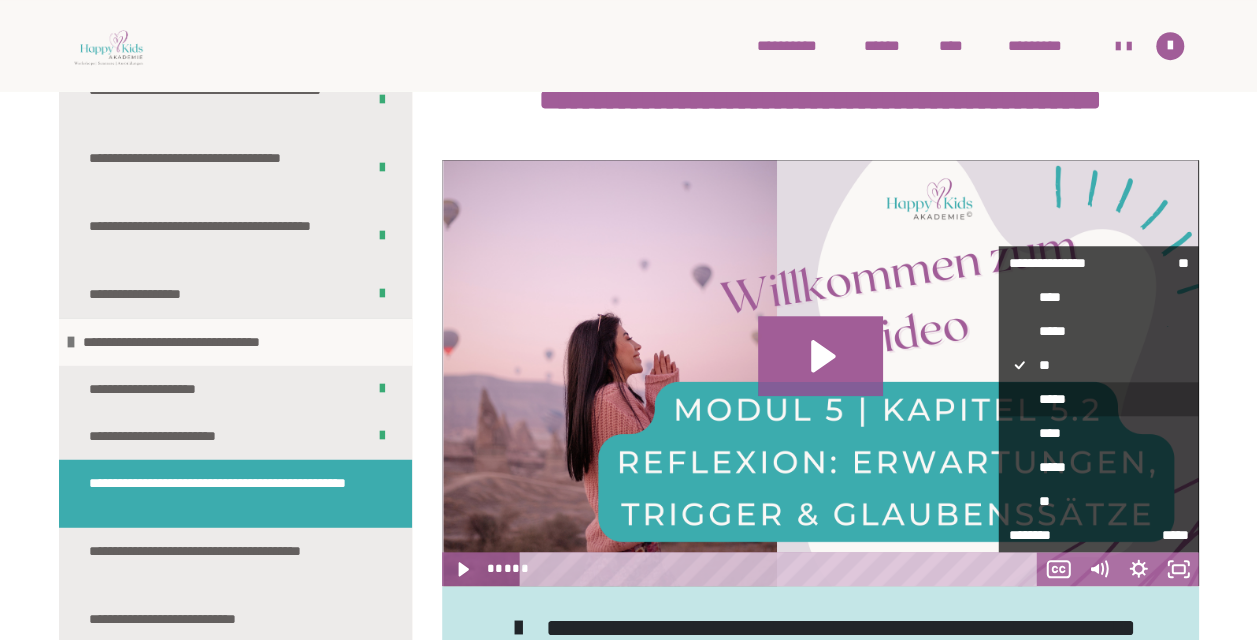 click on "*****" at bounding box center [1099, 399] 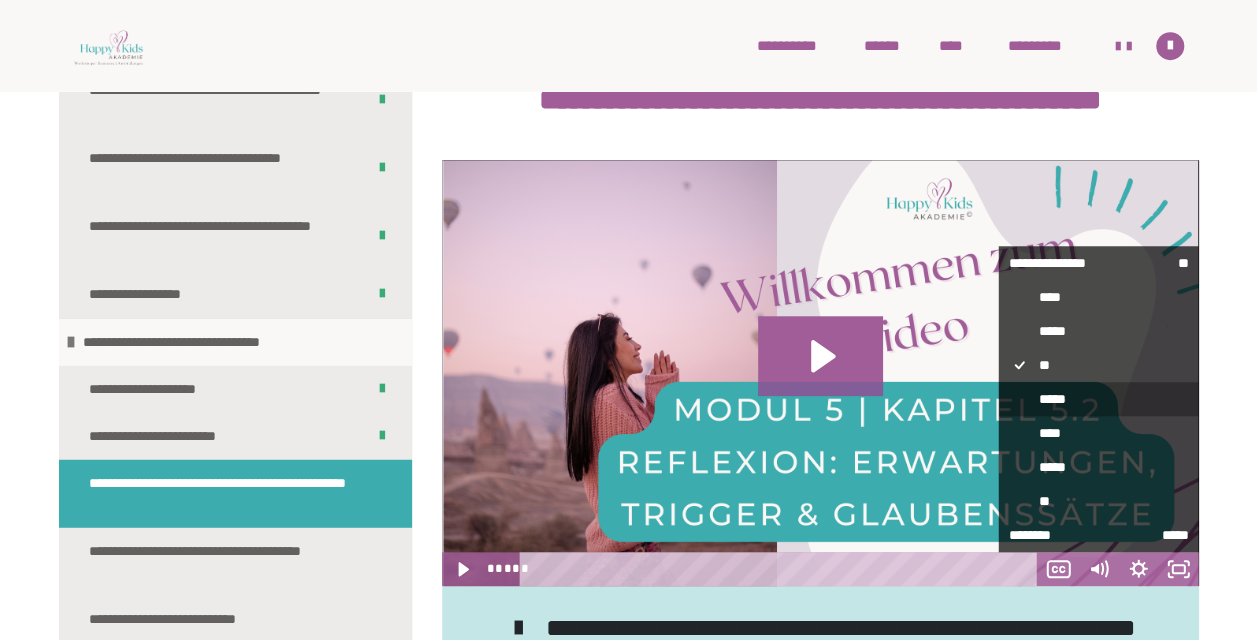click on "*****" at bounding box center [999, 382] 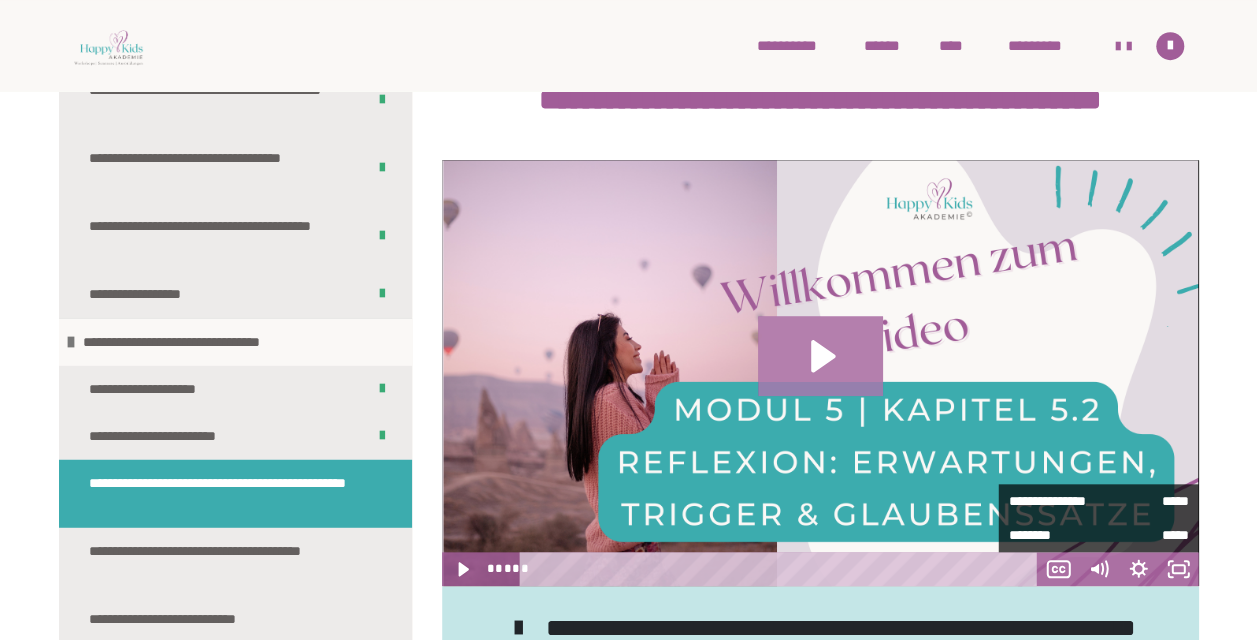 click 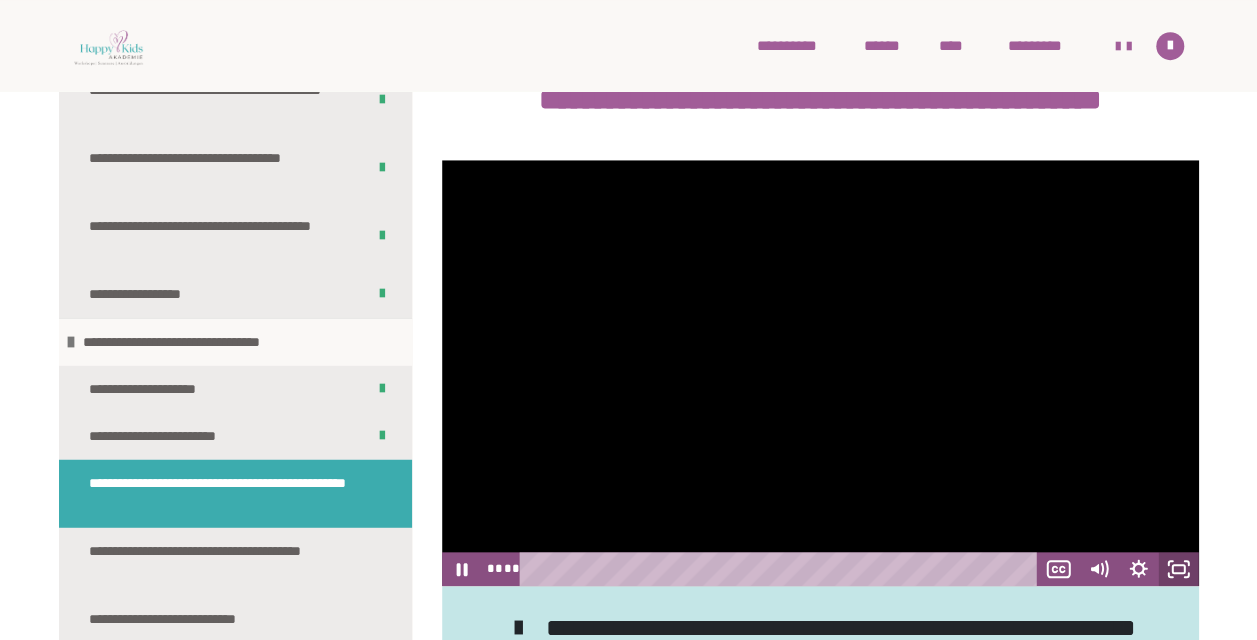 click 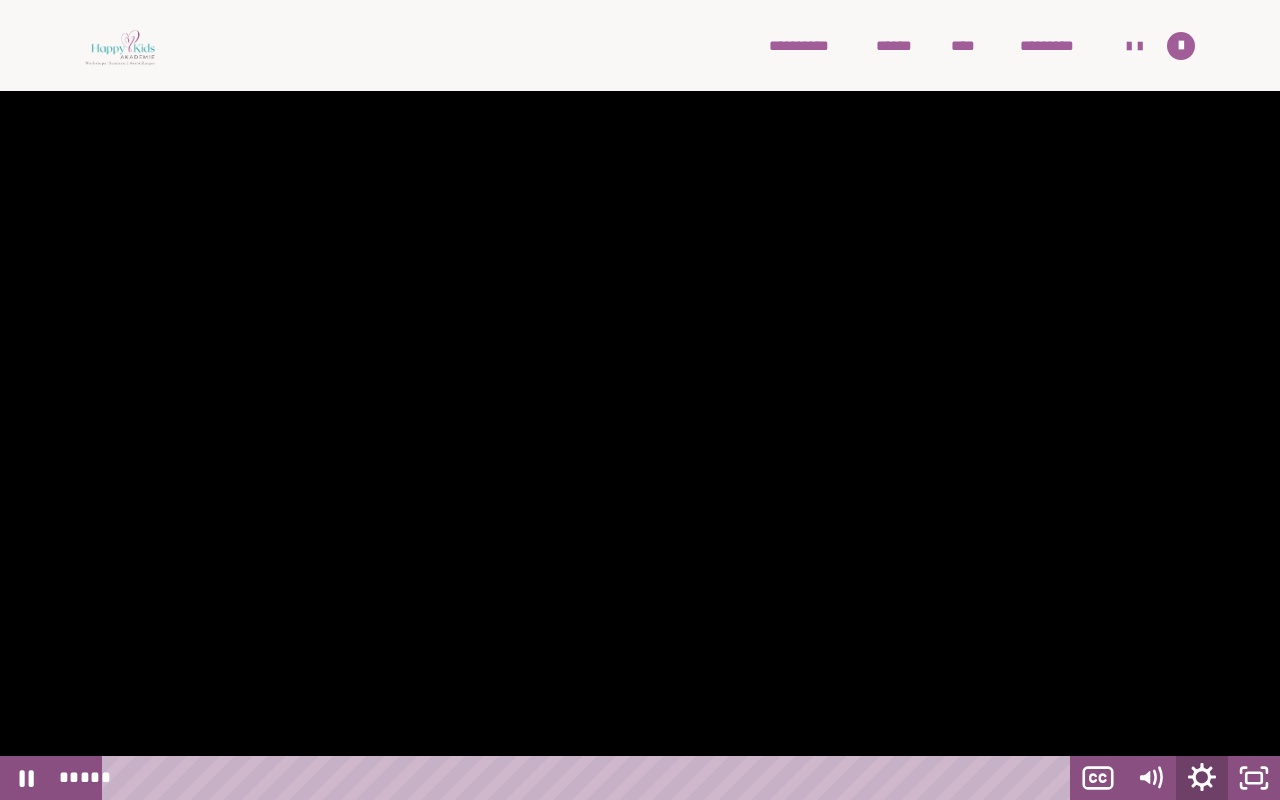 click 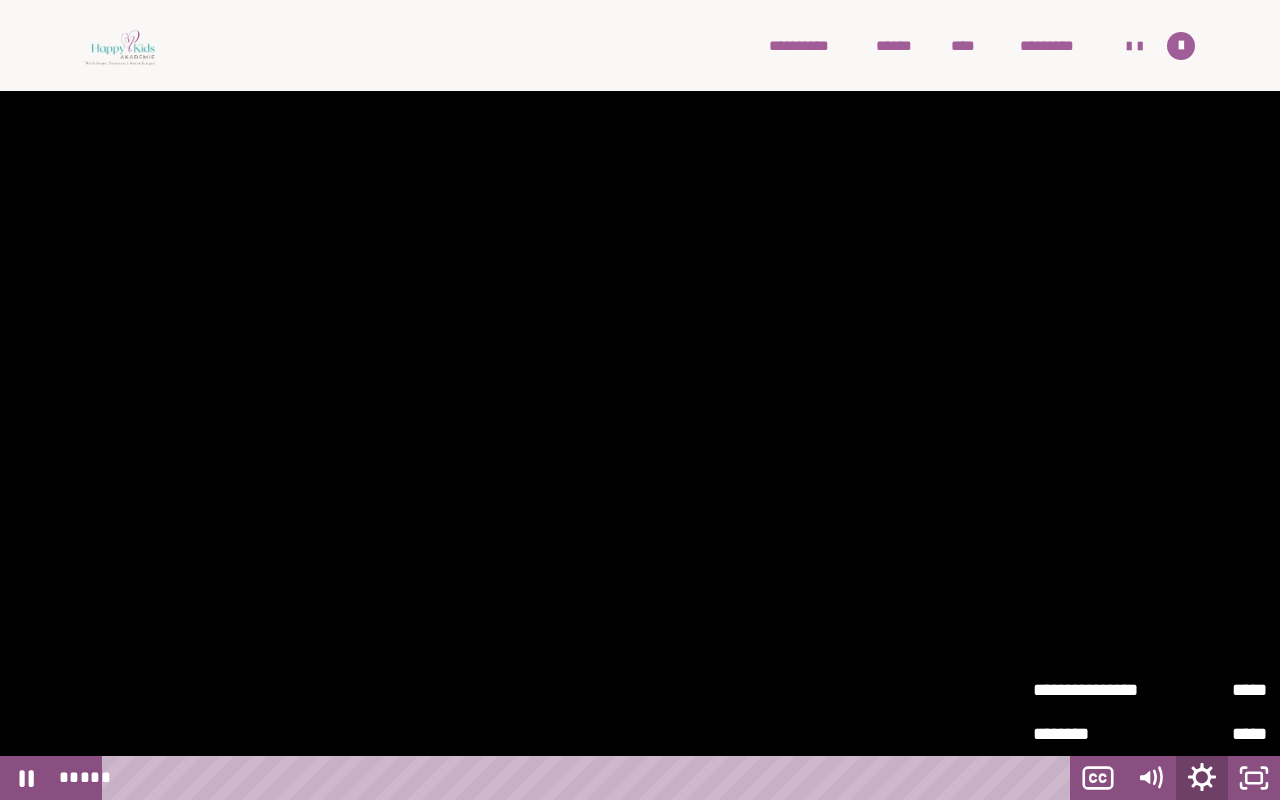 click 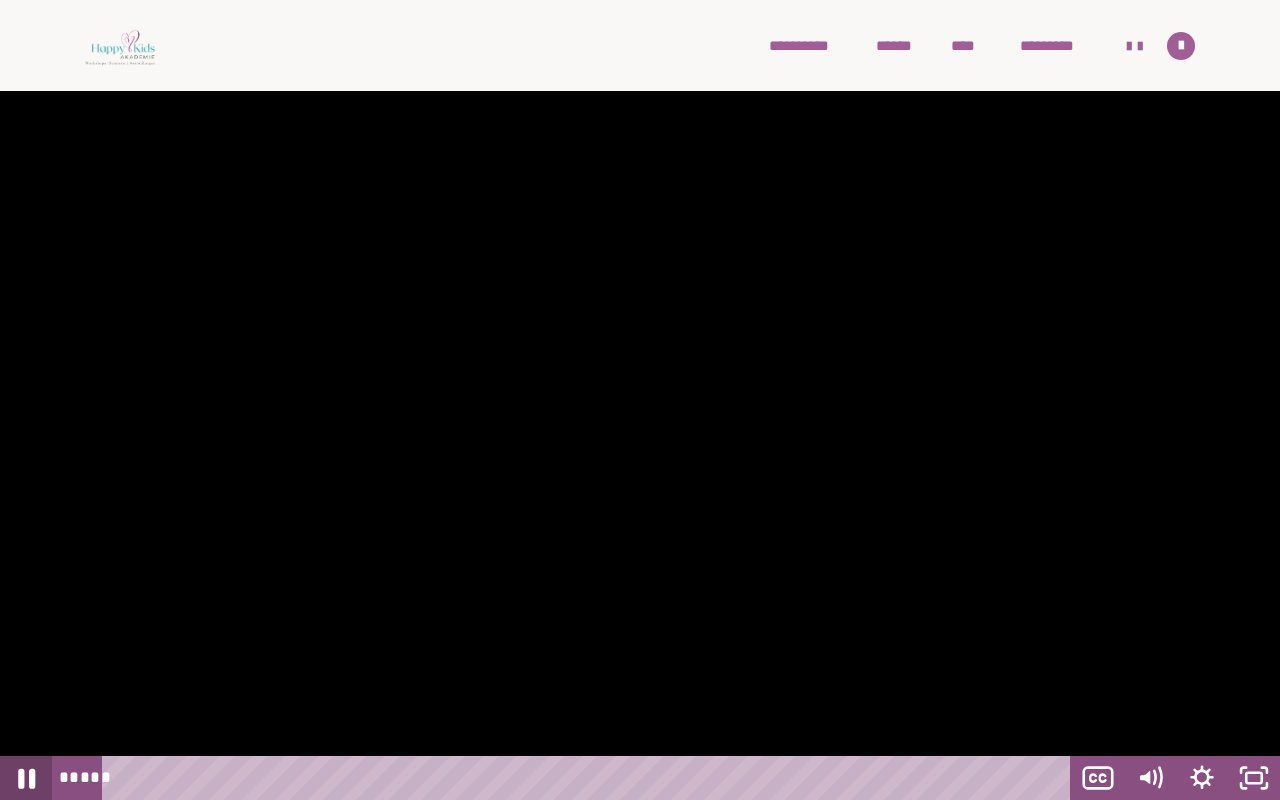 click 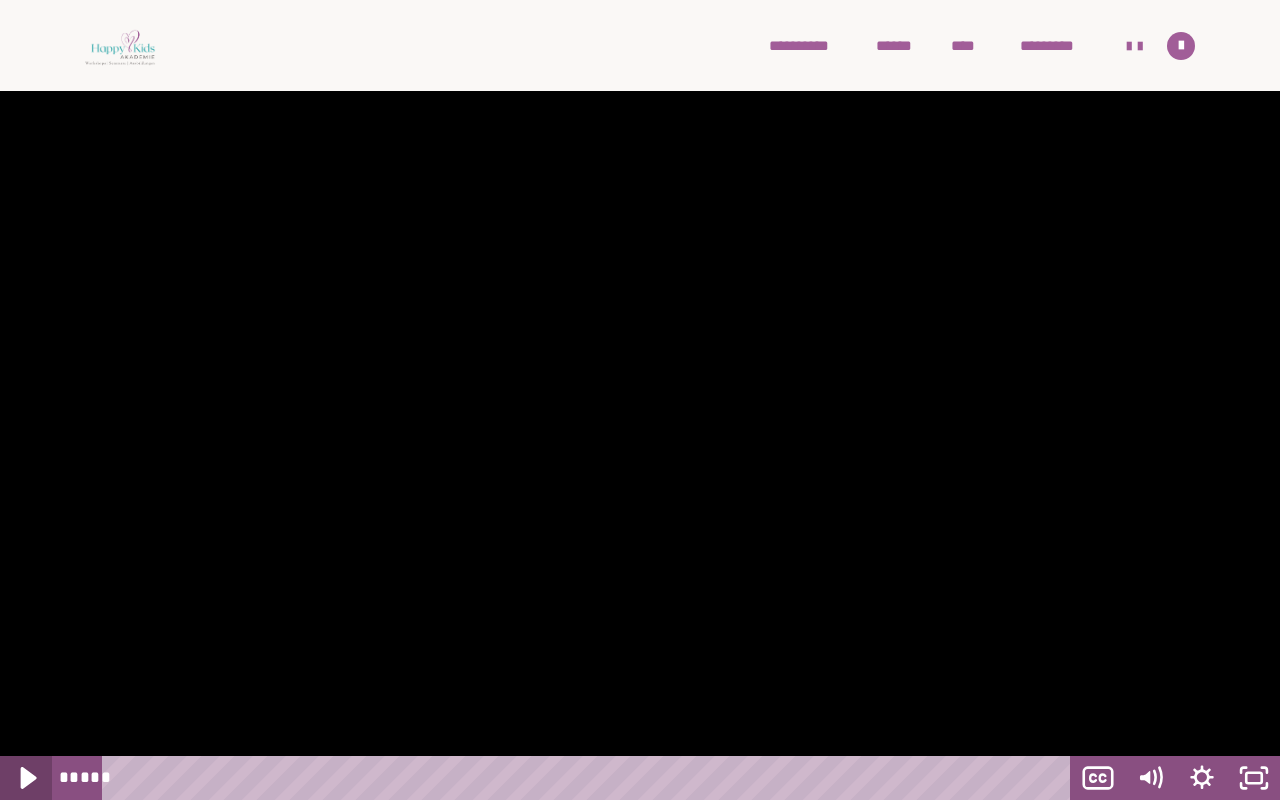 click 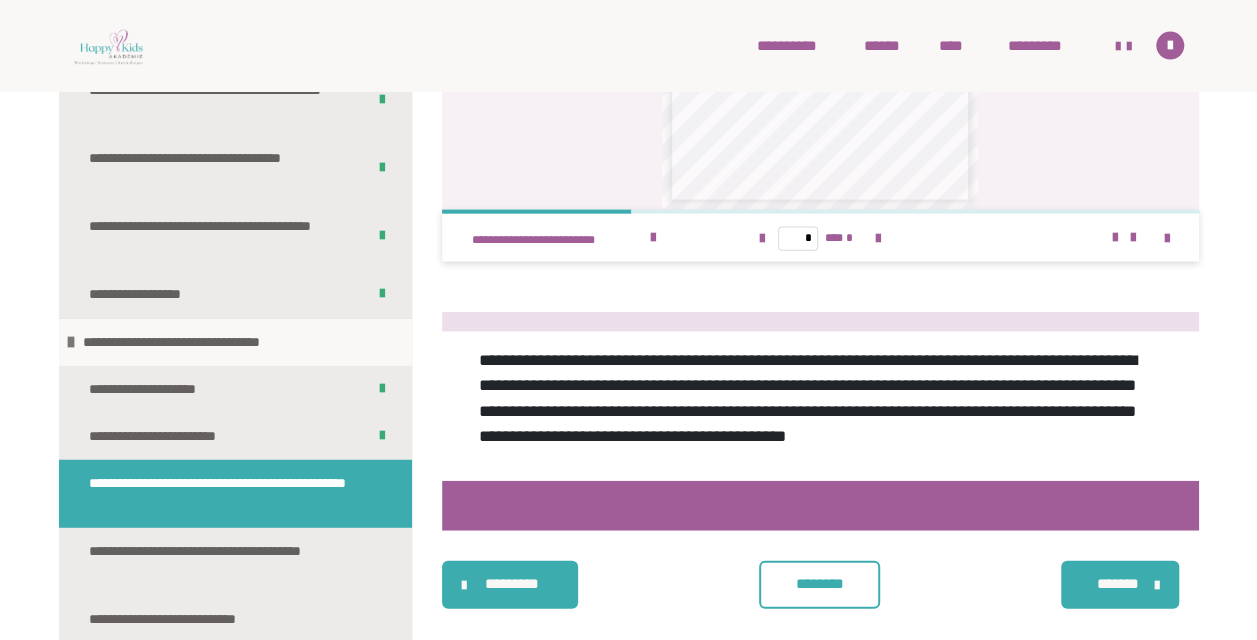scroll, scrollTop: 2124, scrollLeft: 0, axis: vertical 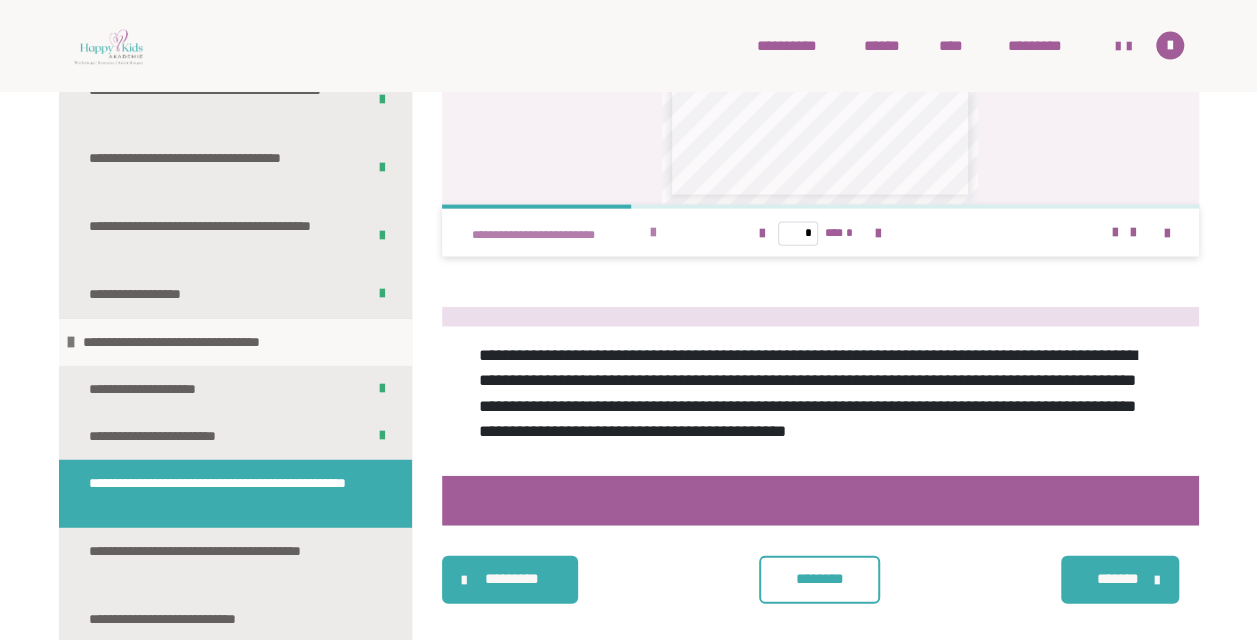 click at bounding box center (653, 233) 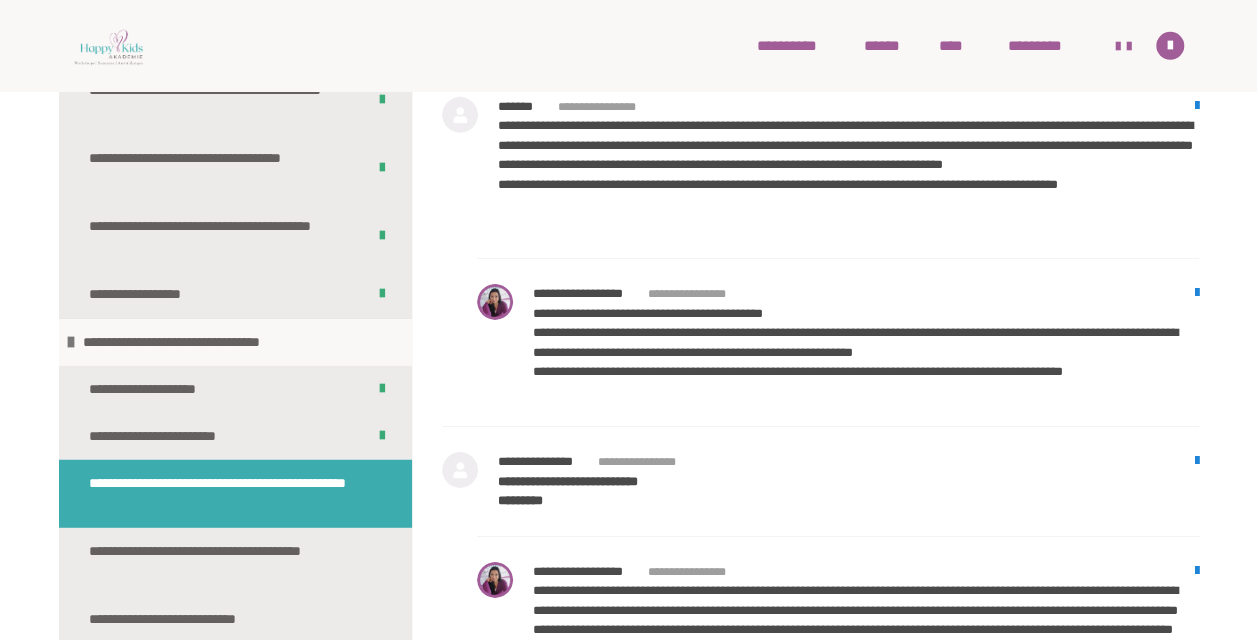 scroll, scrollTop: 3270, scrollLeft: 0, axis: vertical 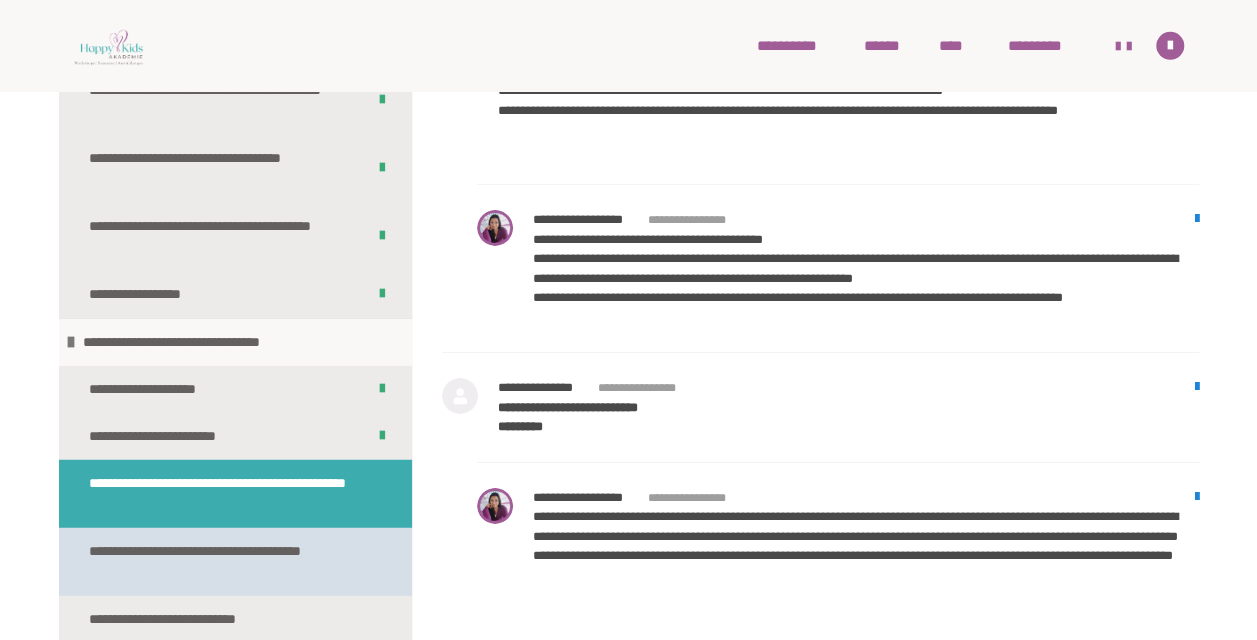 click on "**********" at bounding box center (220, 562) 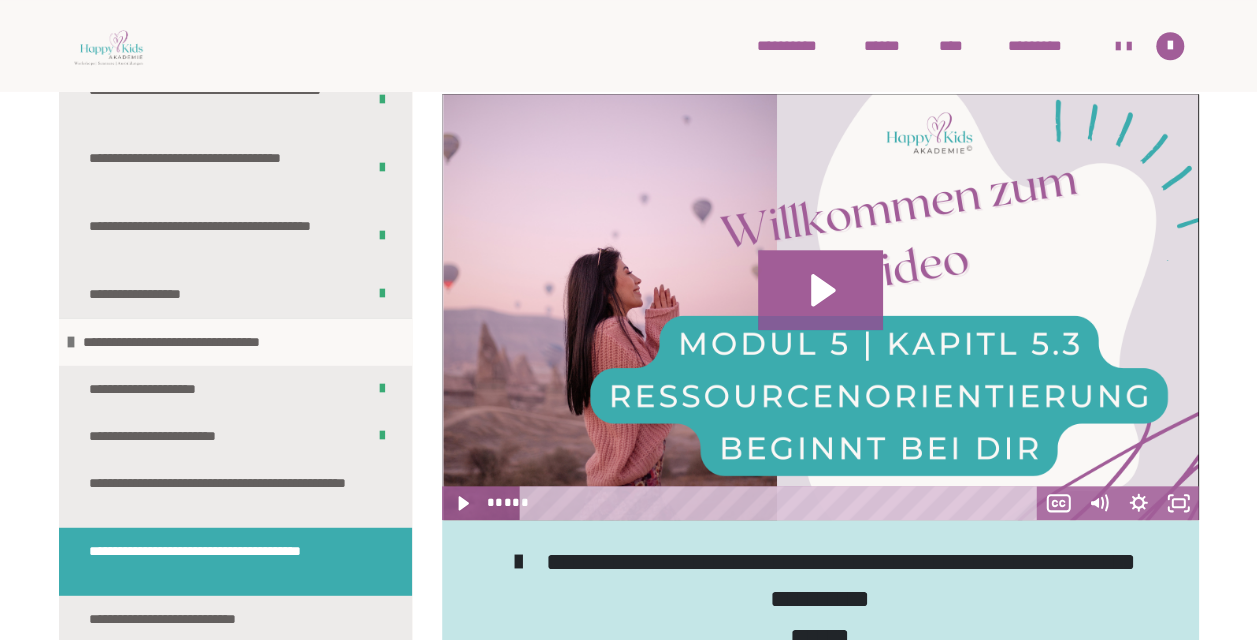 scroll, scrollTop: 865, scrollLeft: 0, axis: vertical 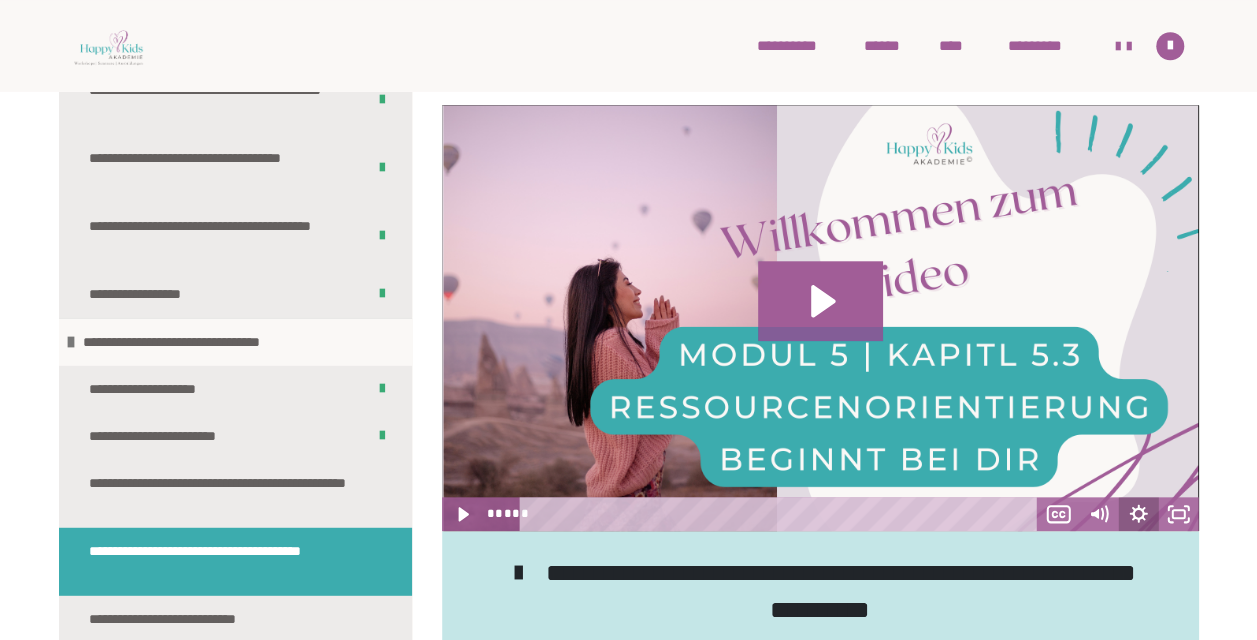 click 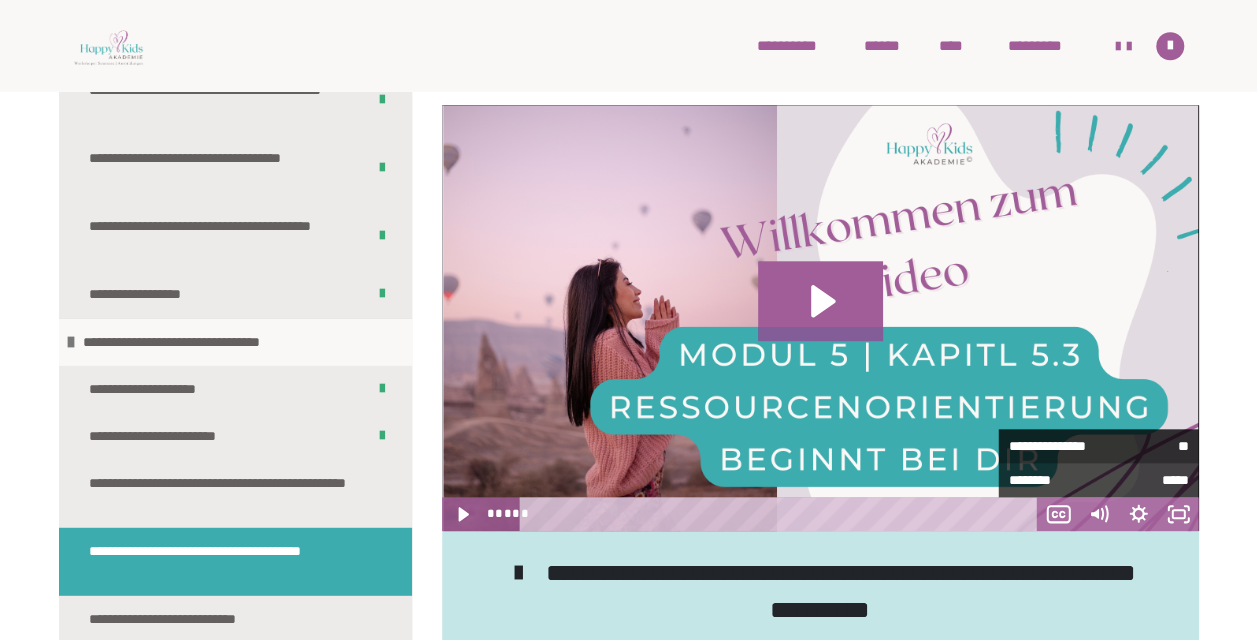 click on "**" at bounding box center [1144, 445] 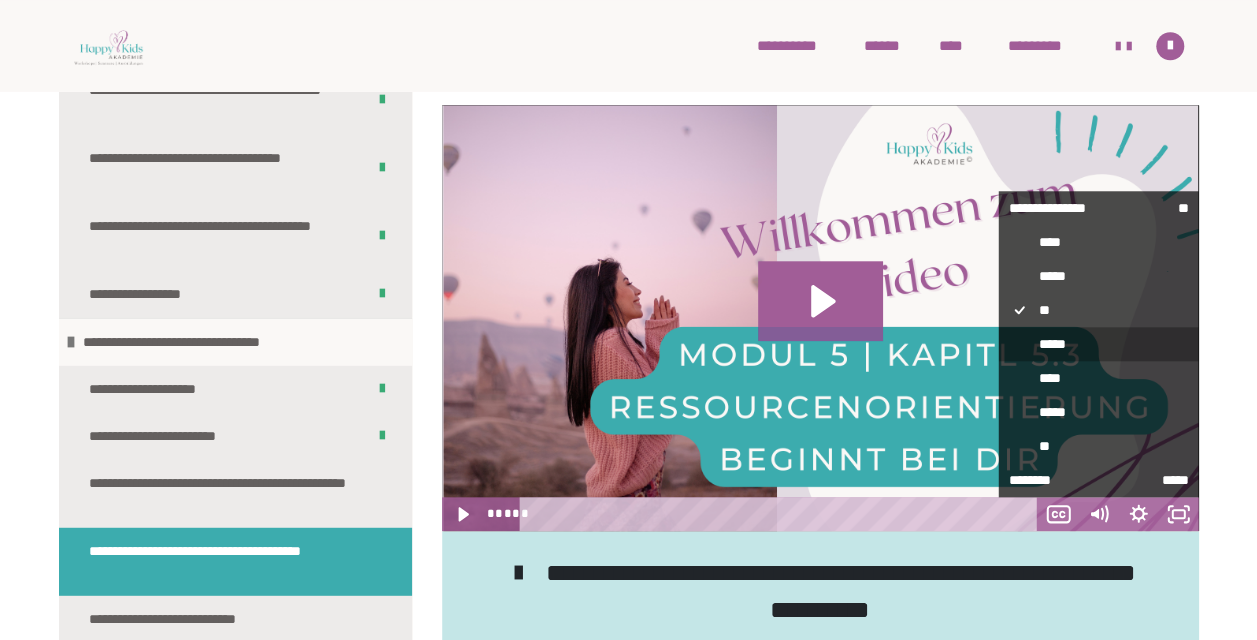 click on "*****" at bounding box center [1099, 344] 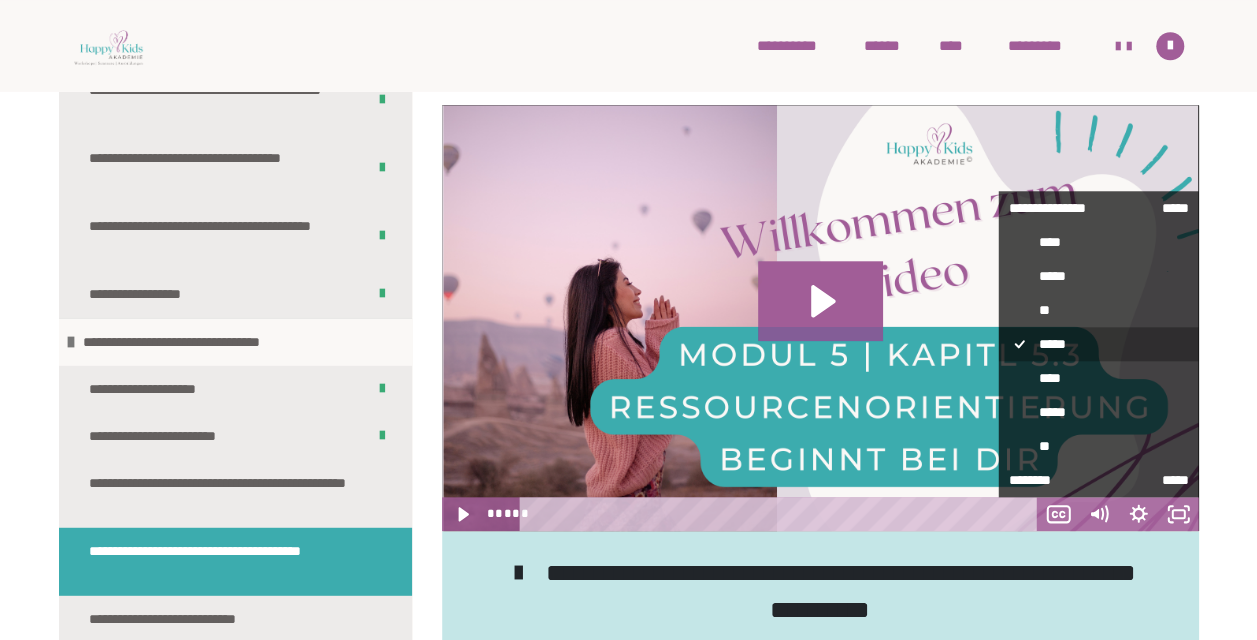 click on "*****" at bounding box center (1099, 344) 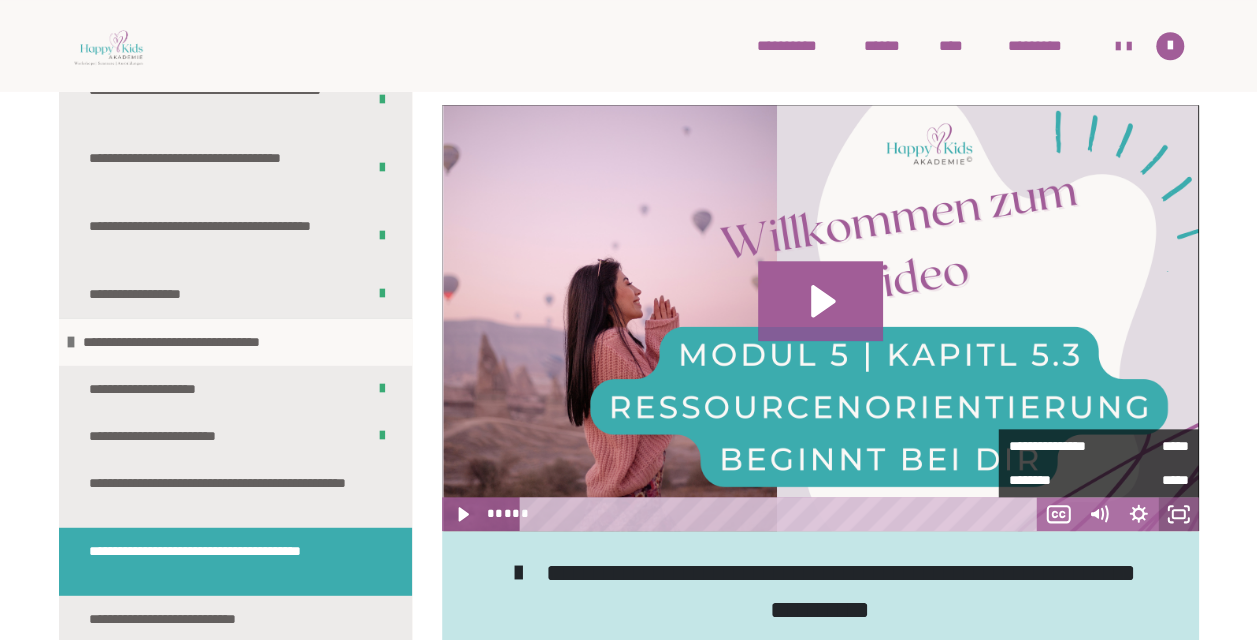 click 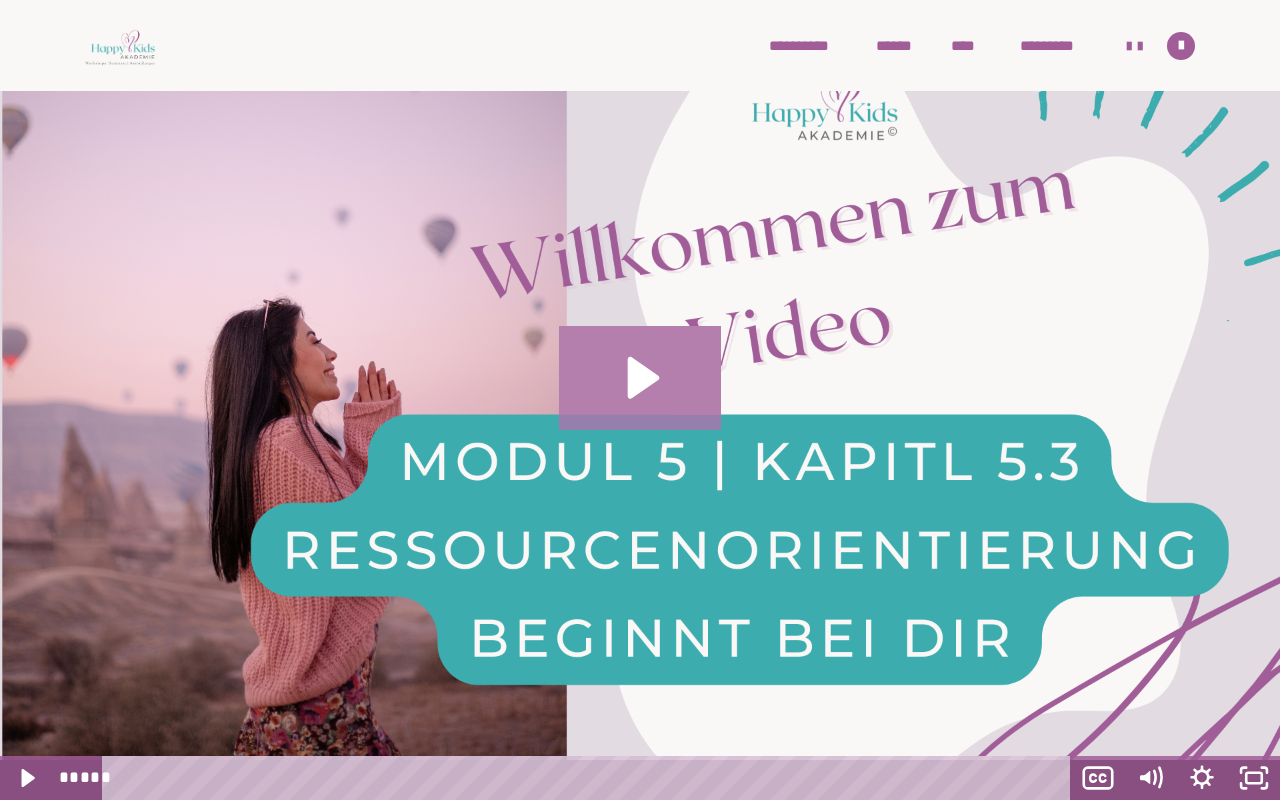 click 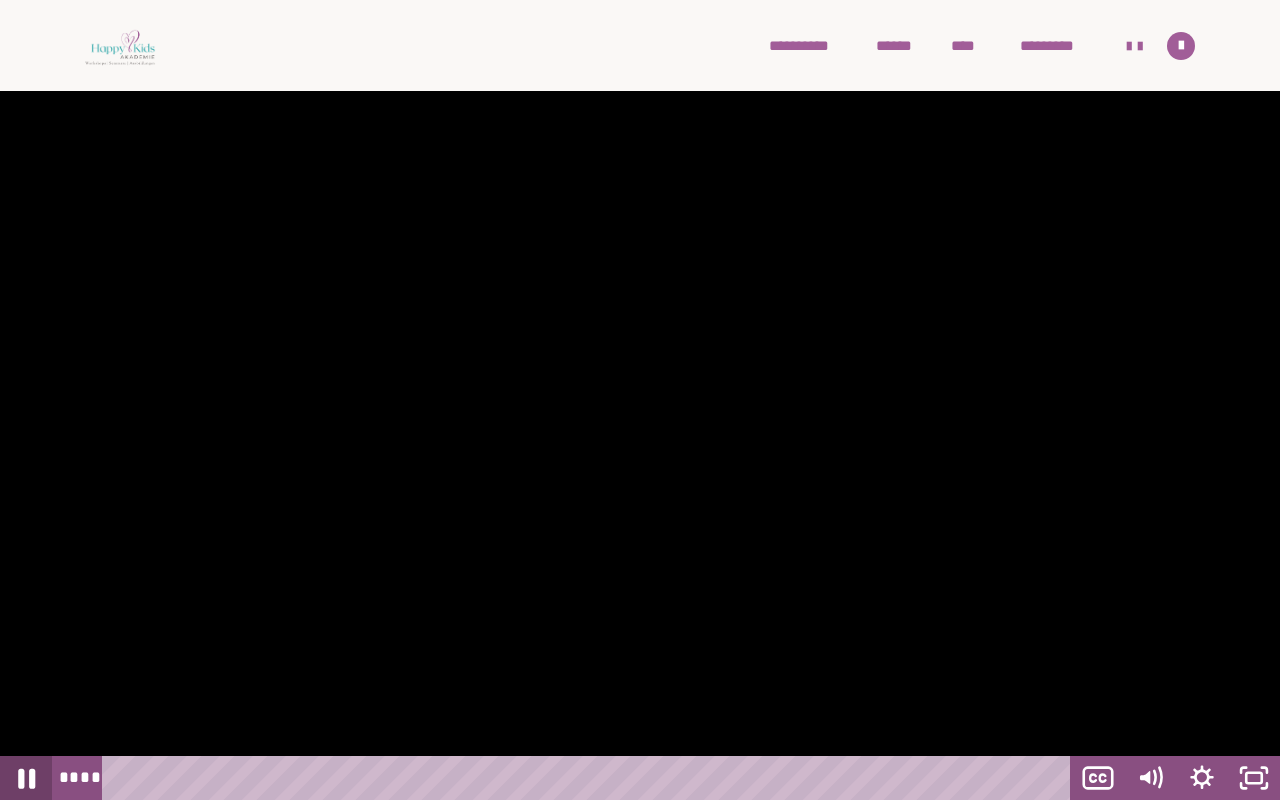 click 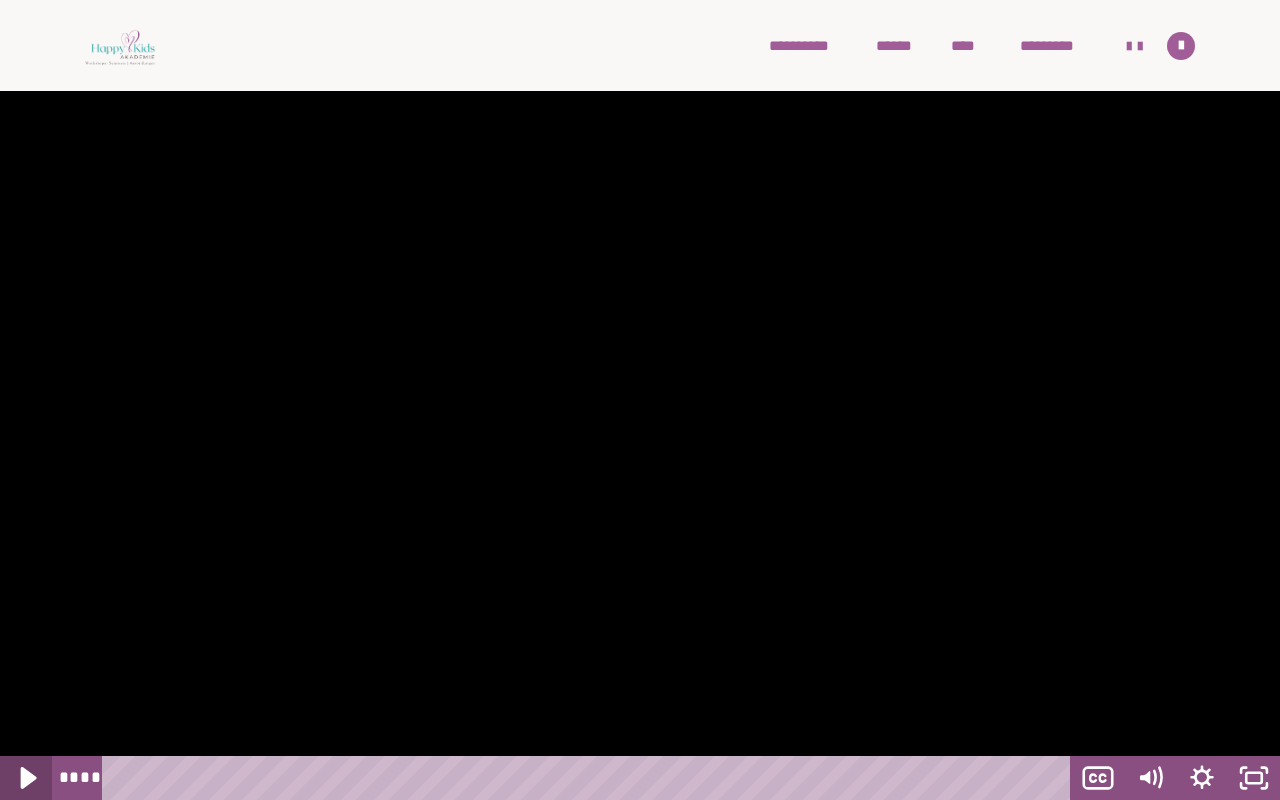 click 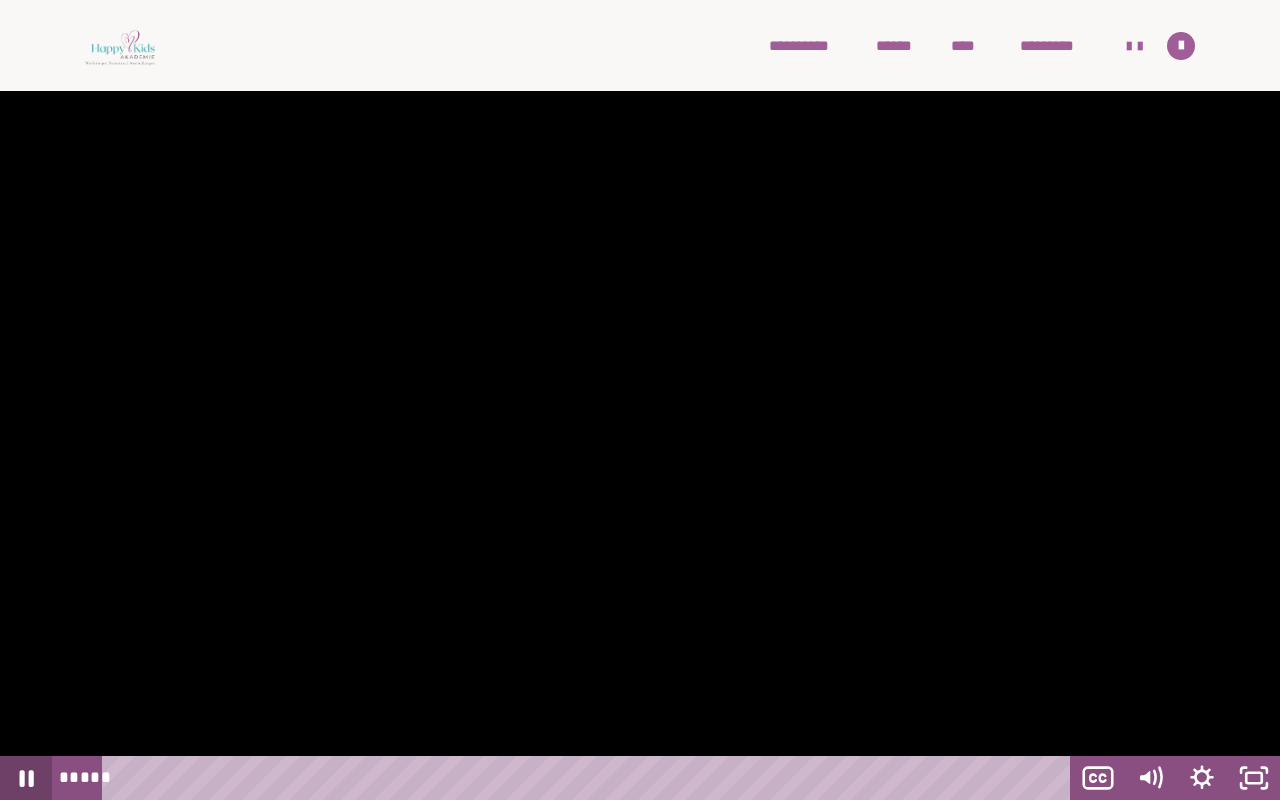 click 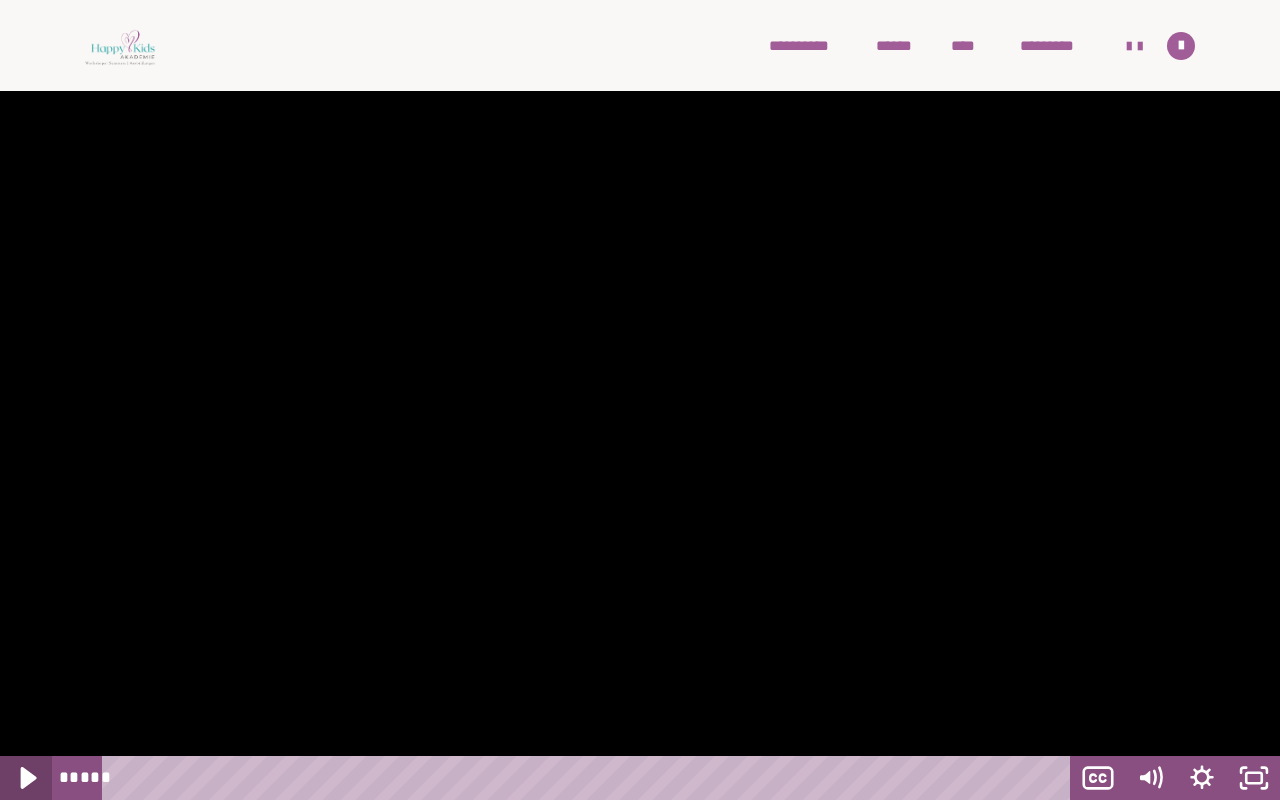 click 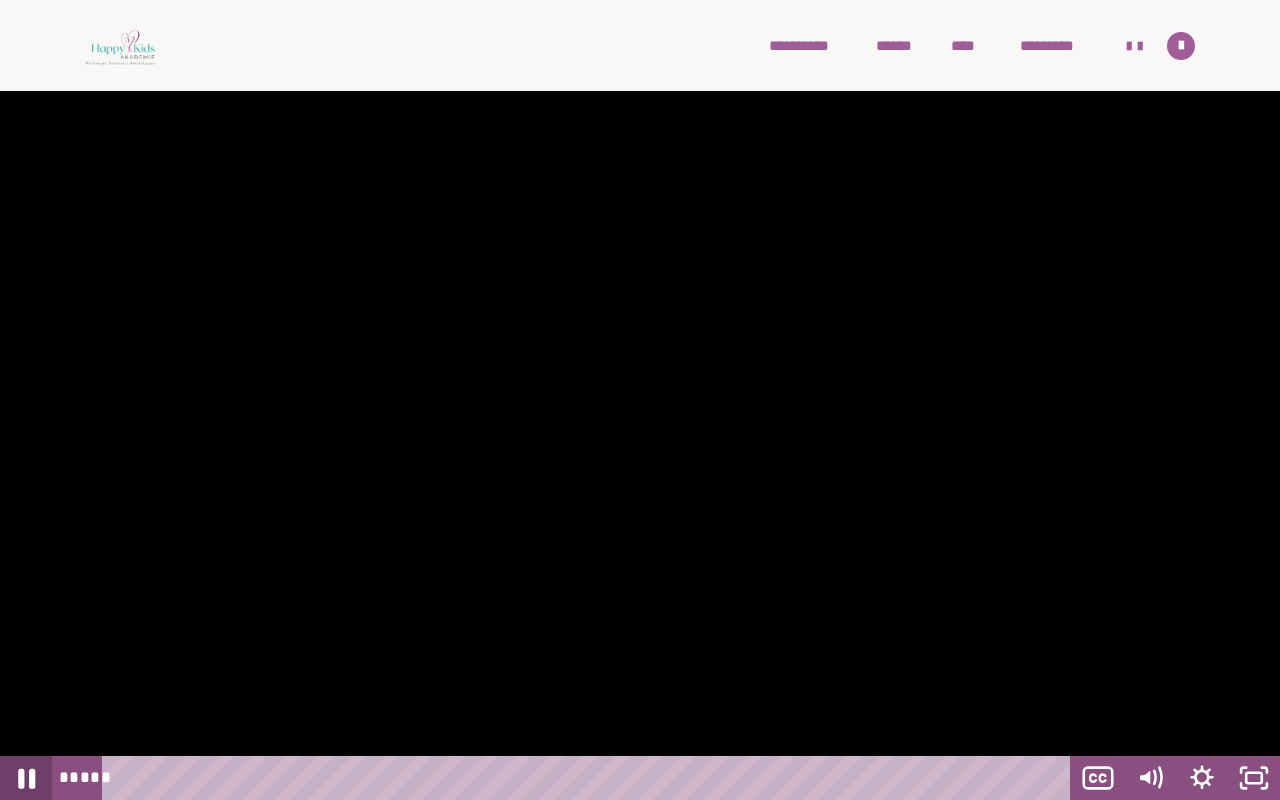 click 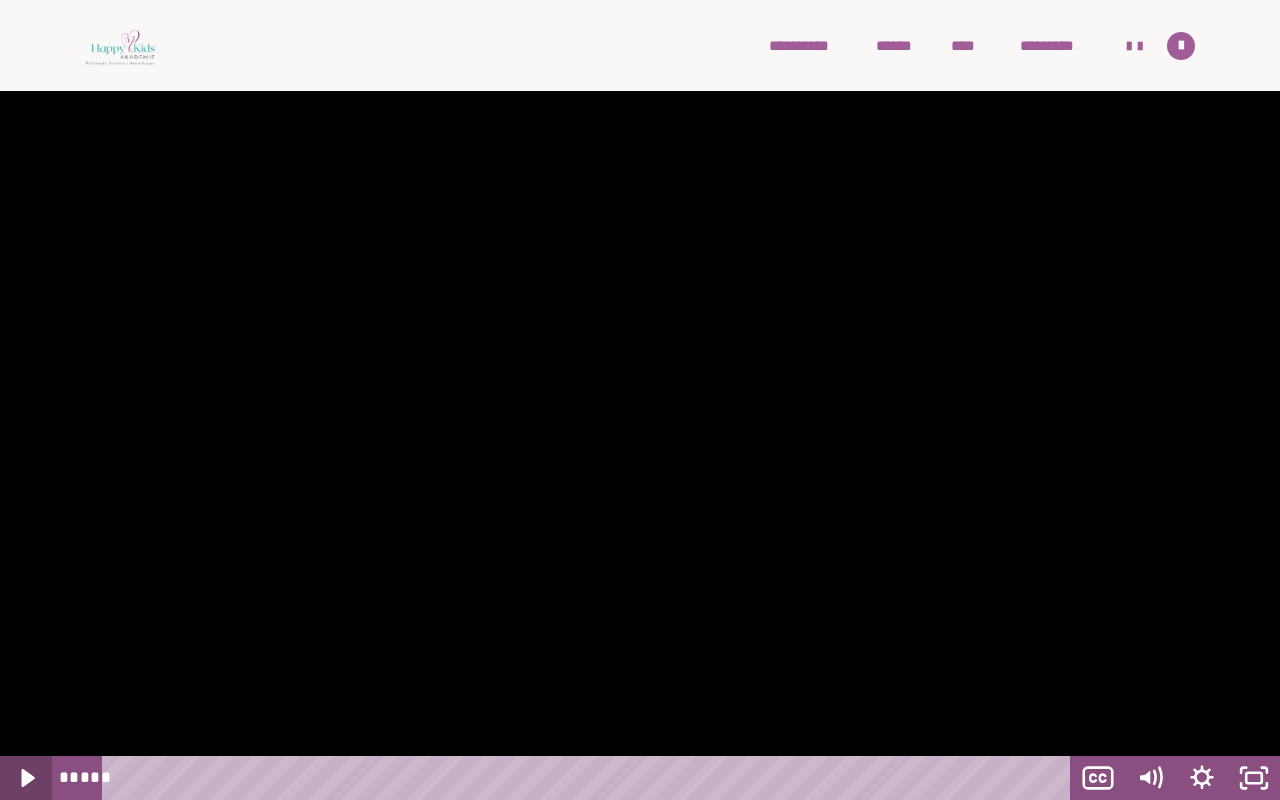 click 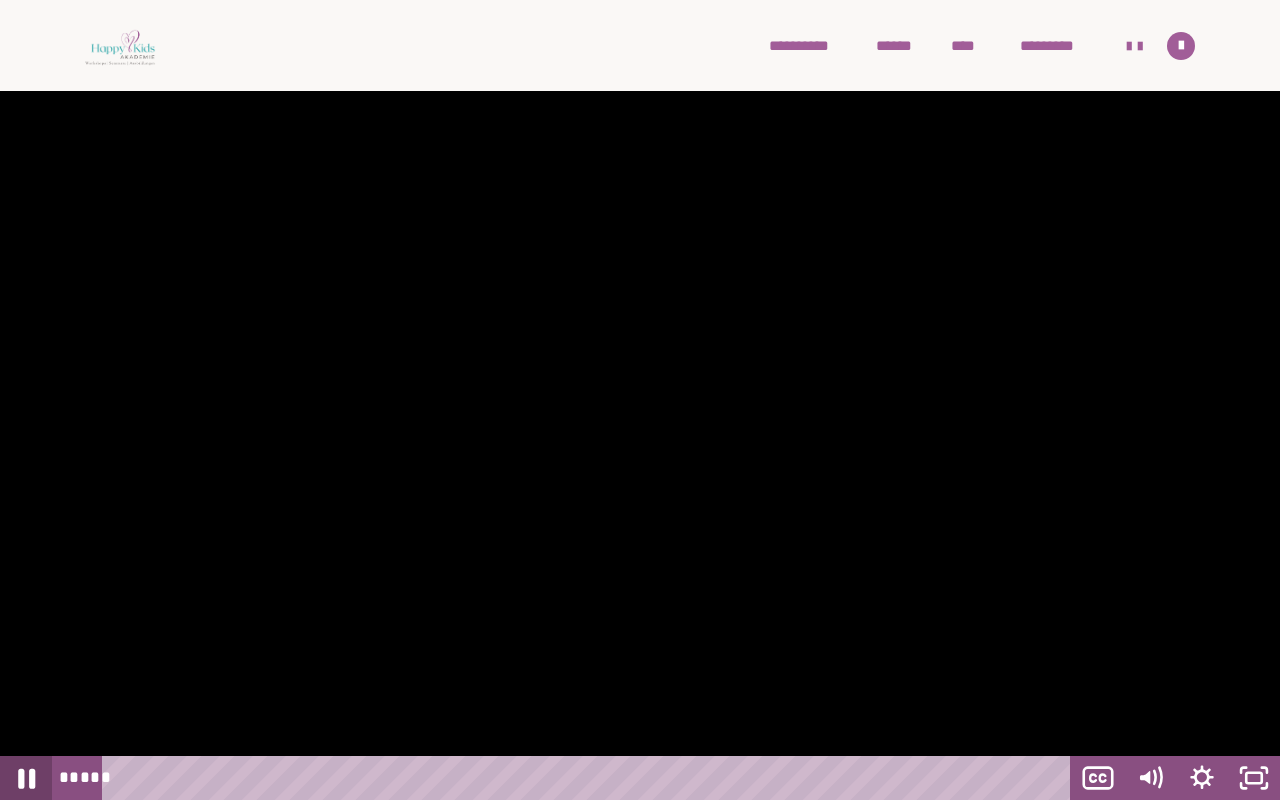 click 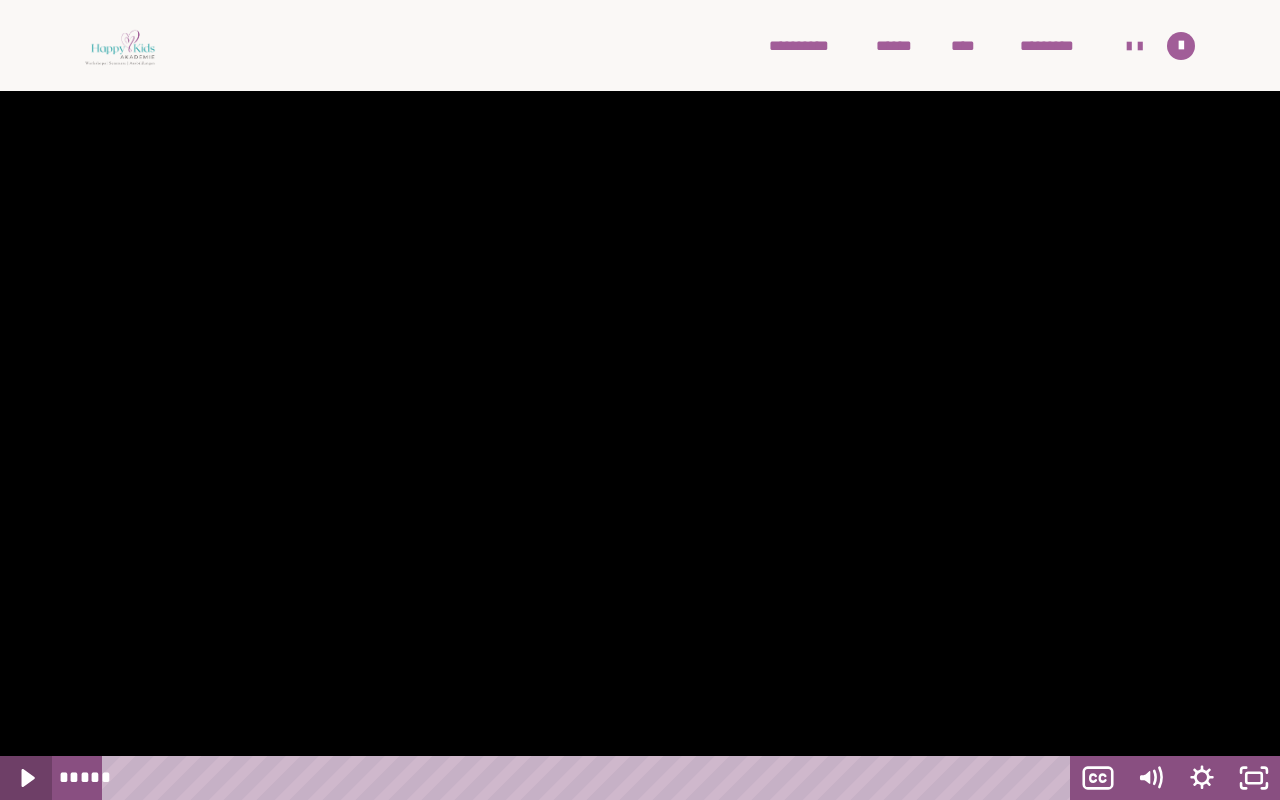 click 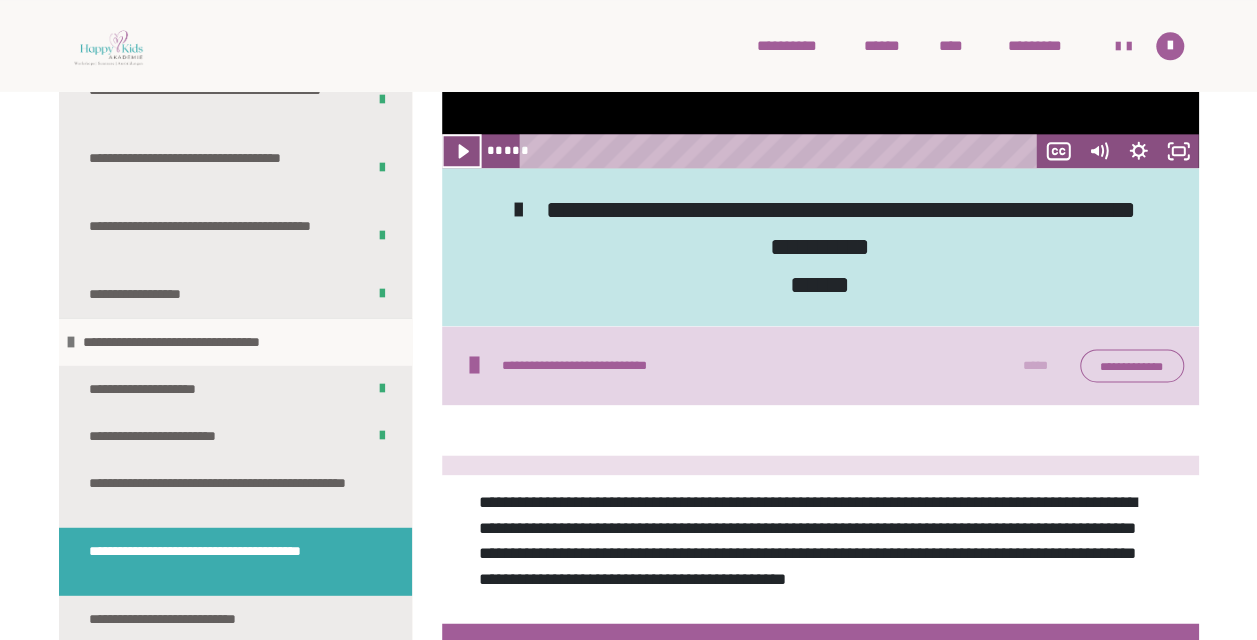 scroll, scrollTop: 1247, scrollLeft: 0, axis: vertical 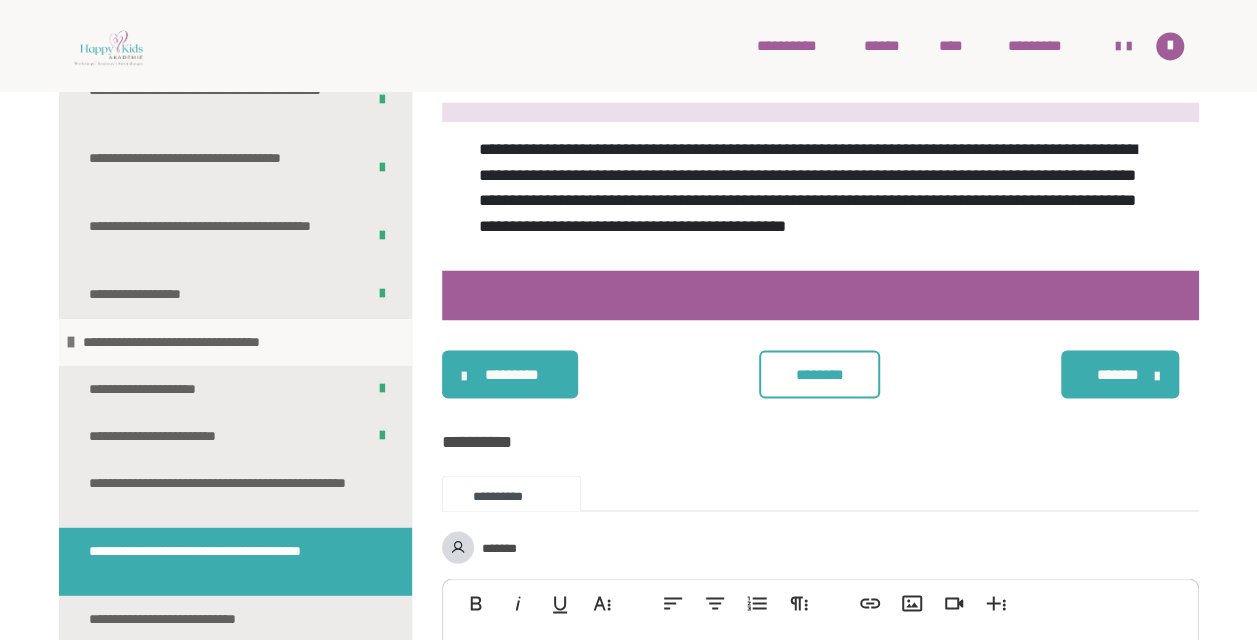 click on "********" at bounding box center [819, 374] 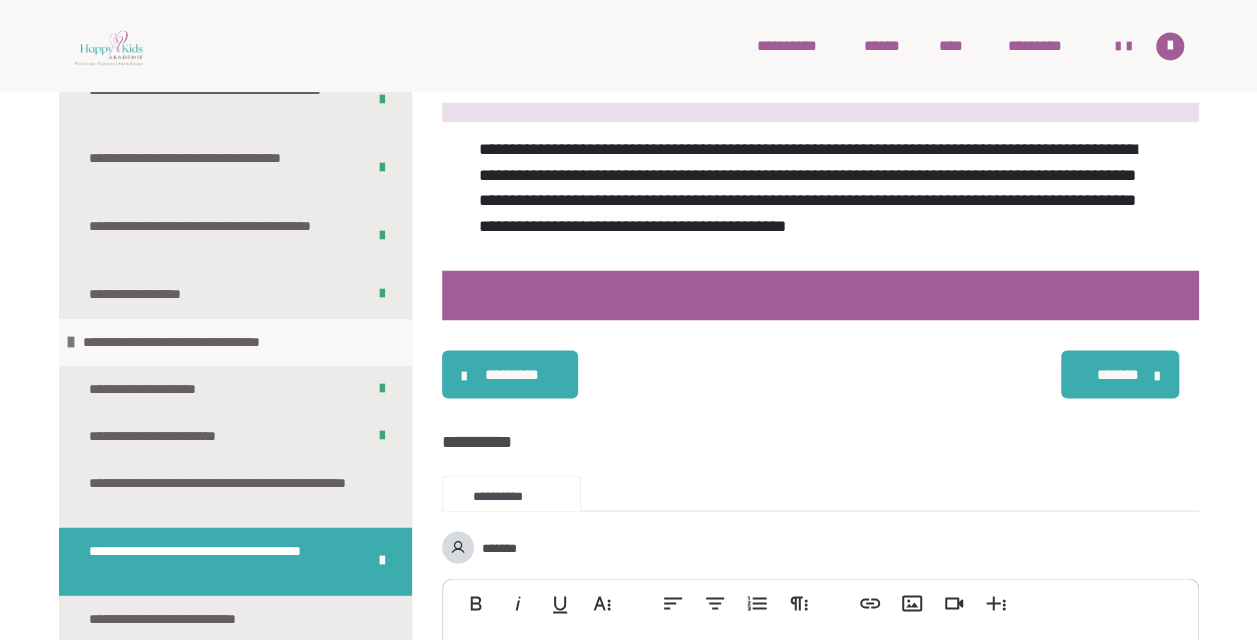 click on "*******" at bounding box center (1120, 374) 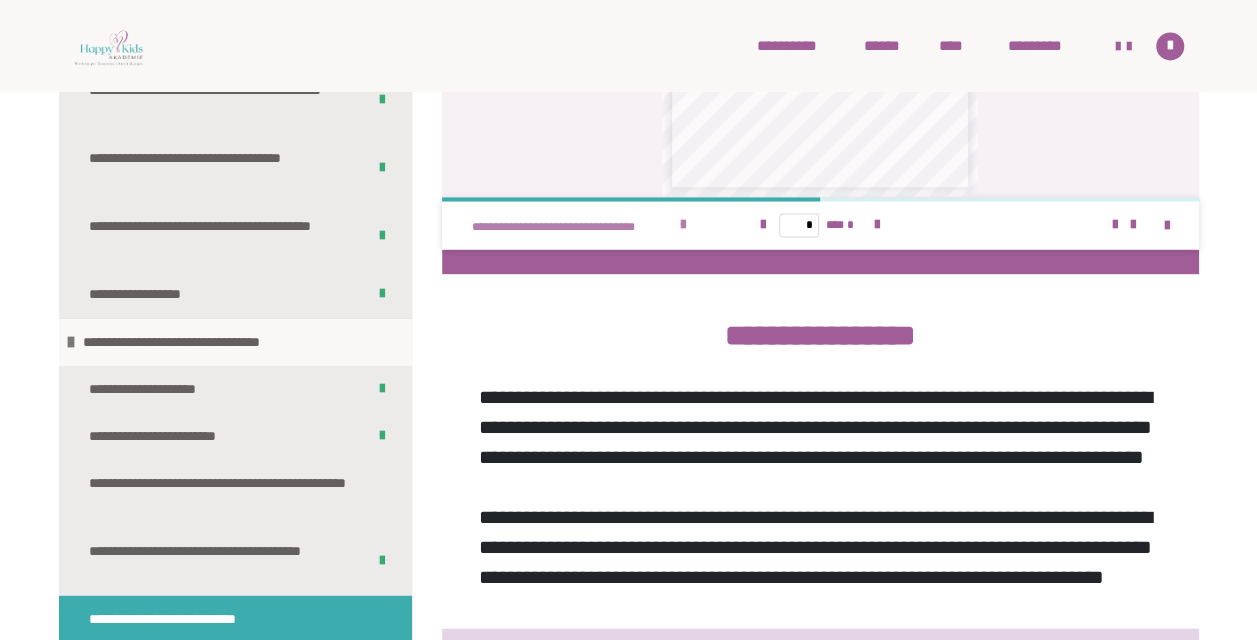 click at bounding box center [683, 225] 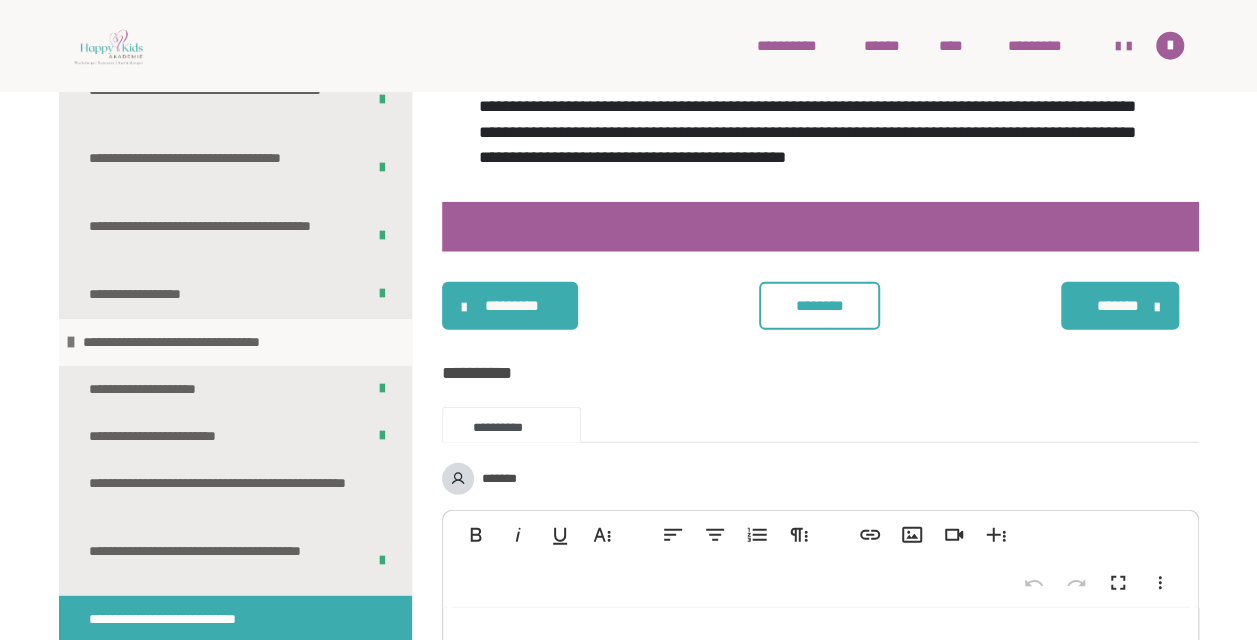 scroll, scrollTop: 2364, scrollLeft: 0, axis: vertical 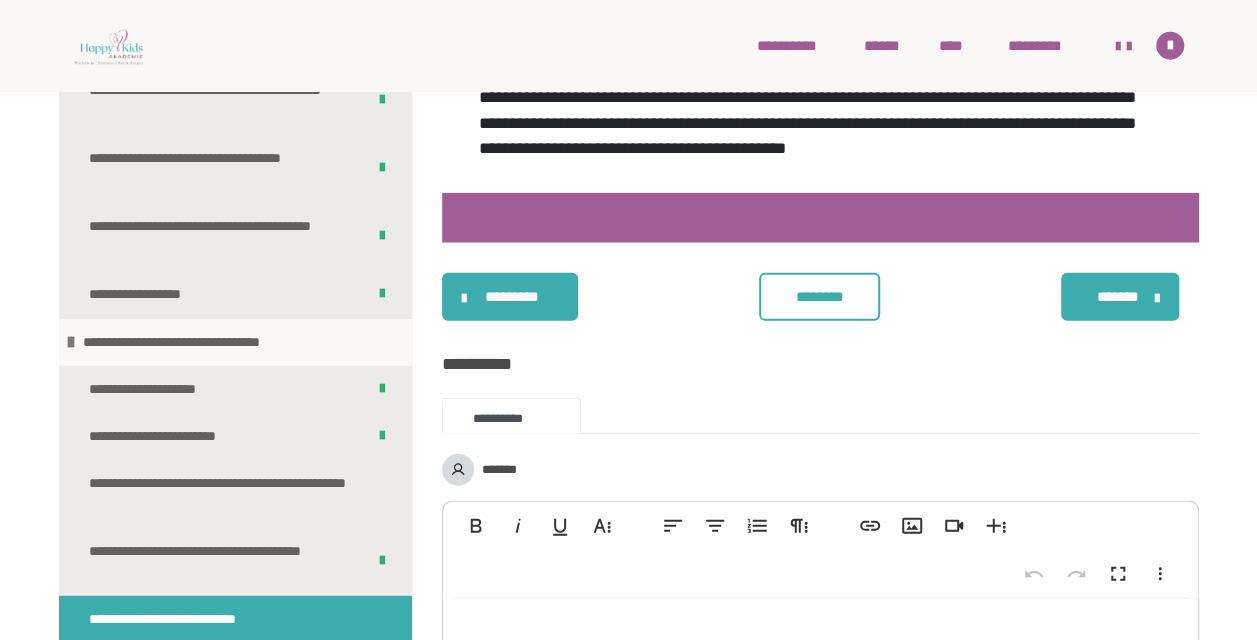 click on "**********" at bounding box center [1132, -118] 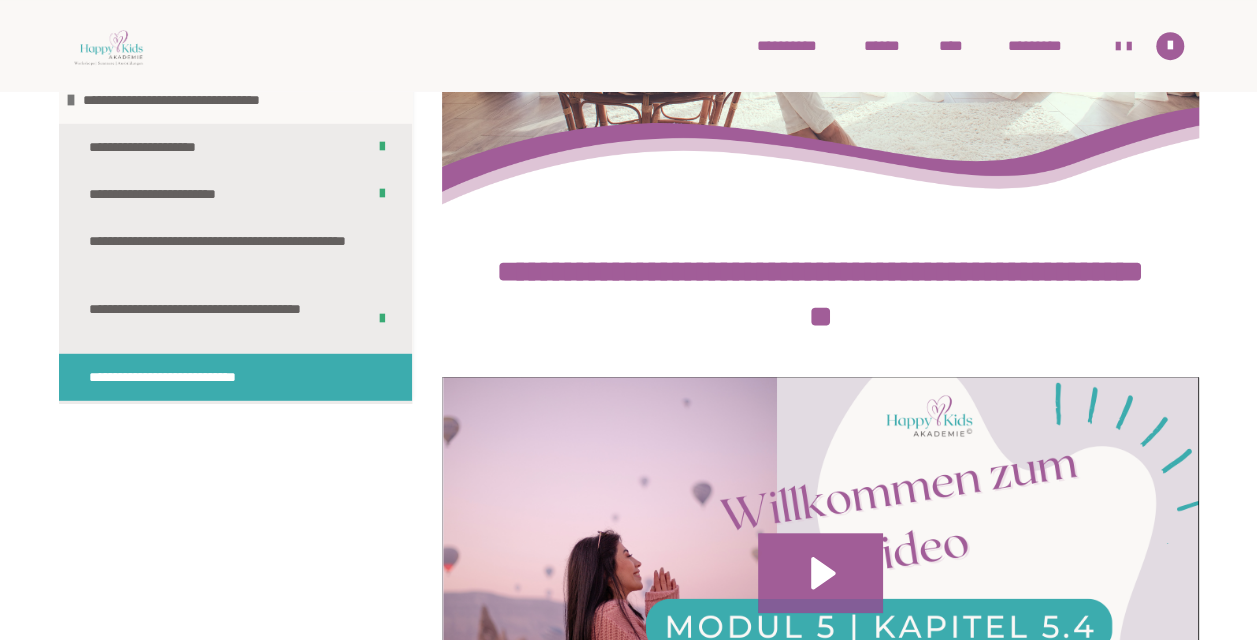 scroll, scrollTop: 222, scrollLeft: 0, axis: vertical 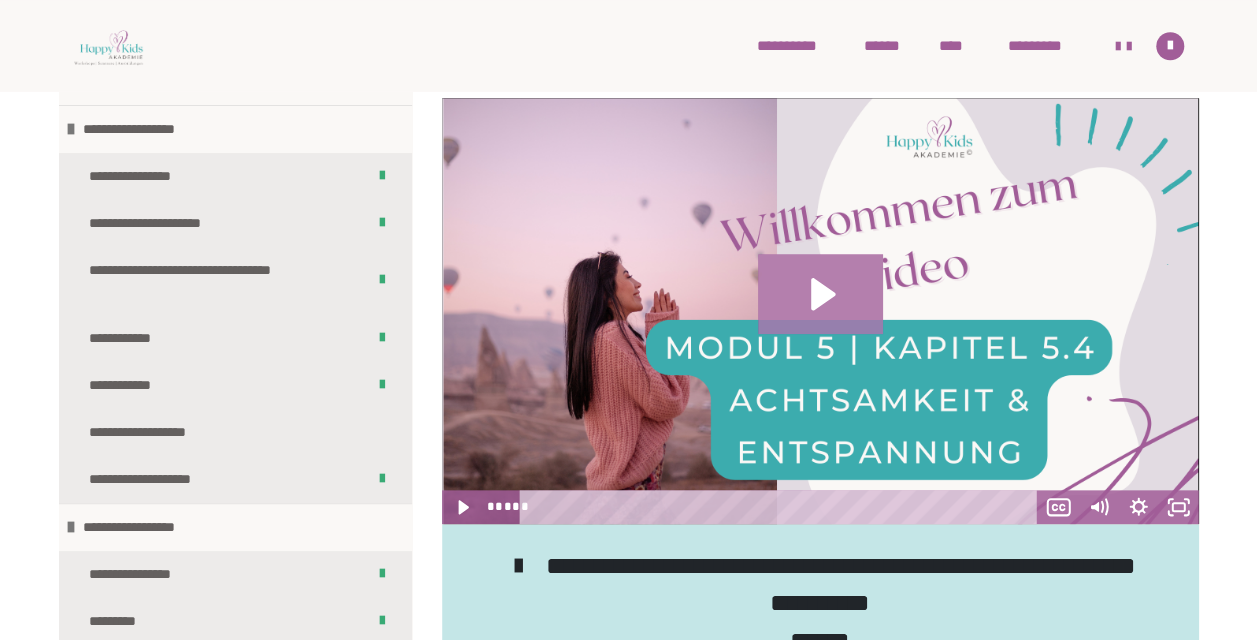 click 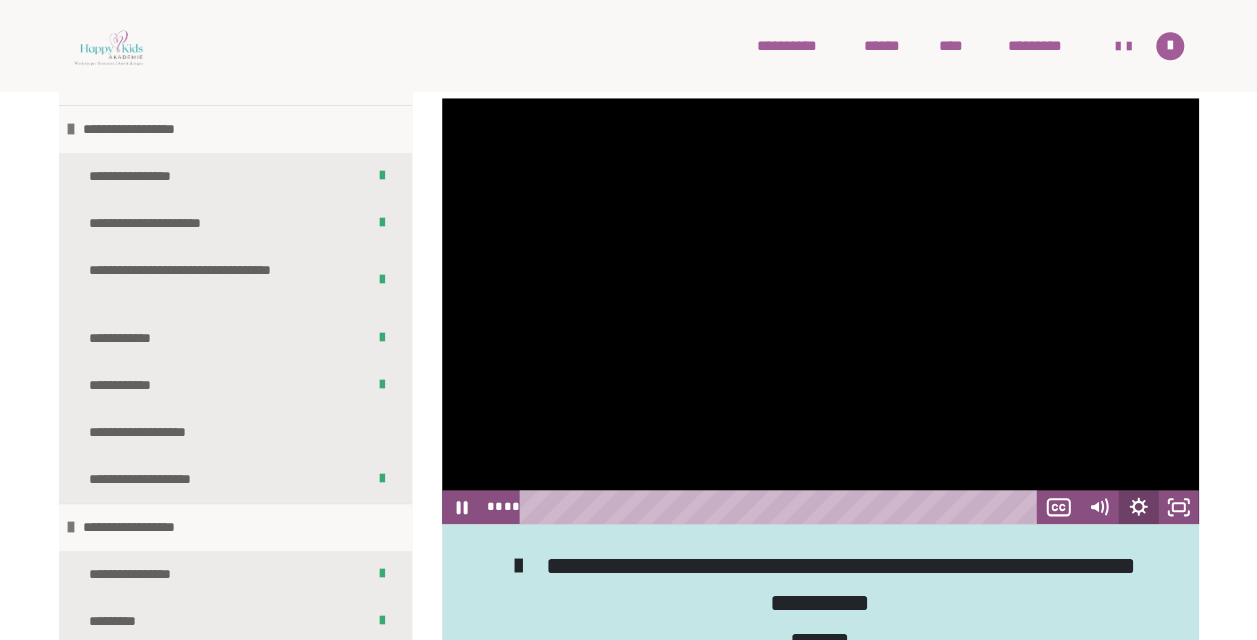 click 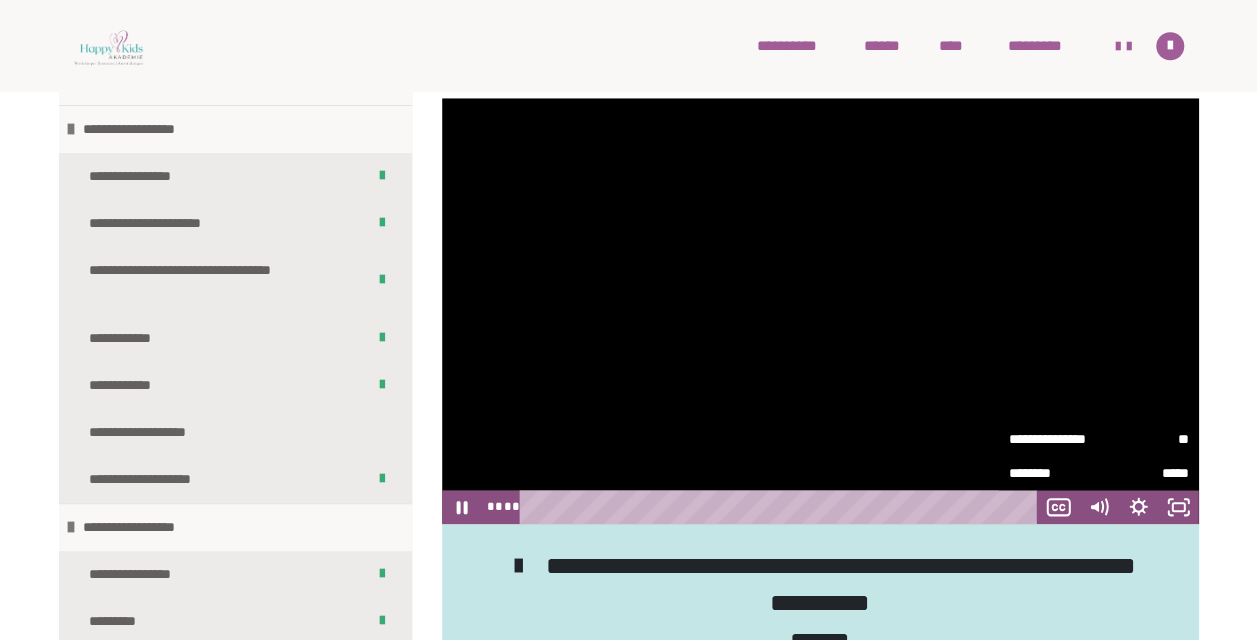 click on "**" at bounding box center (1144, 439) 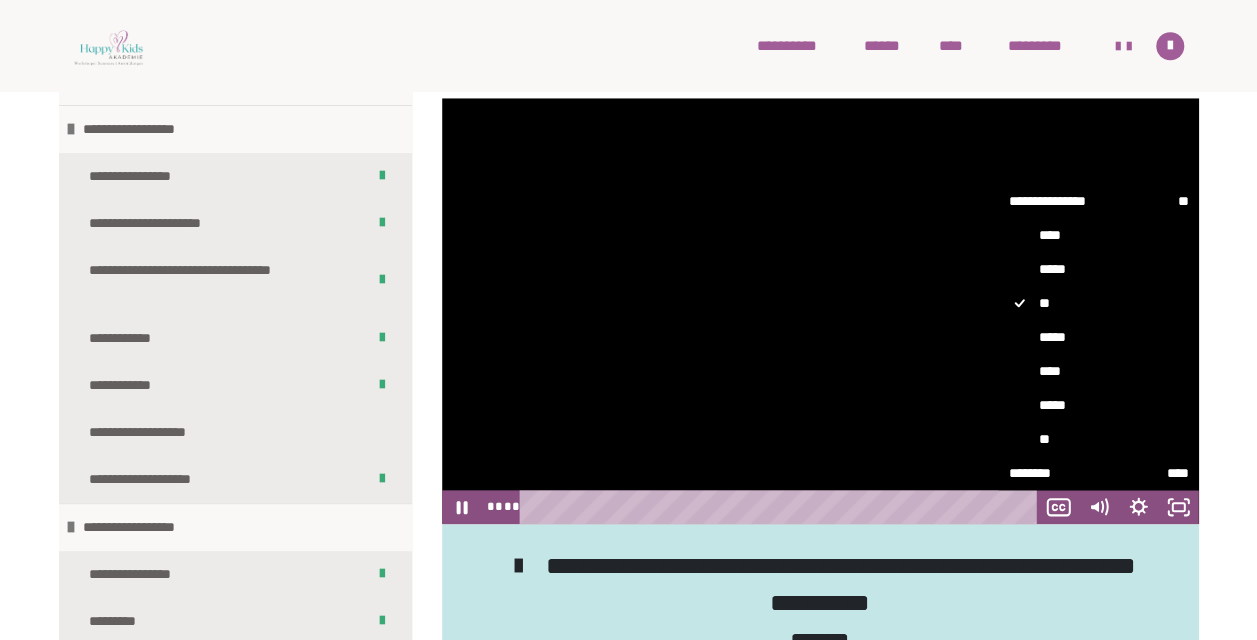 click on "*****" at bounding box center [1099, 337] 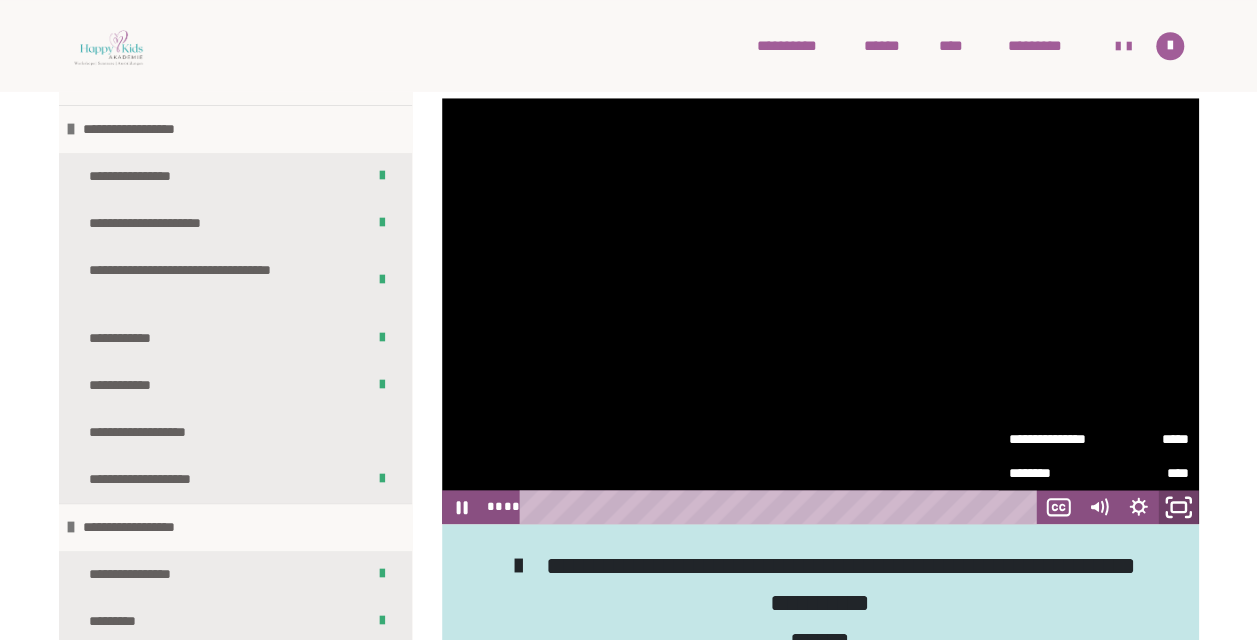 click 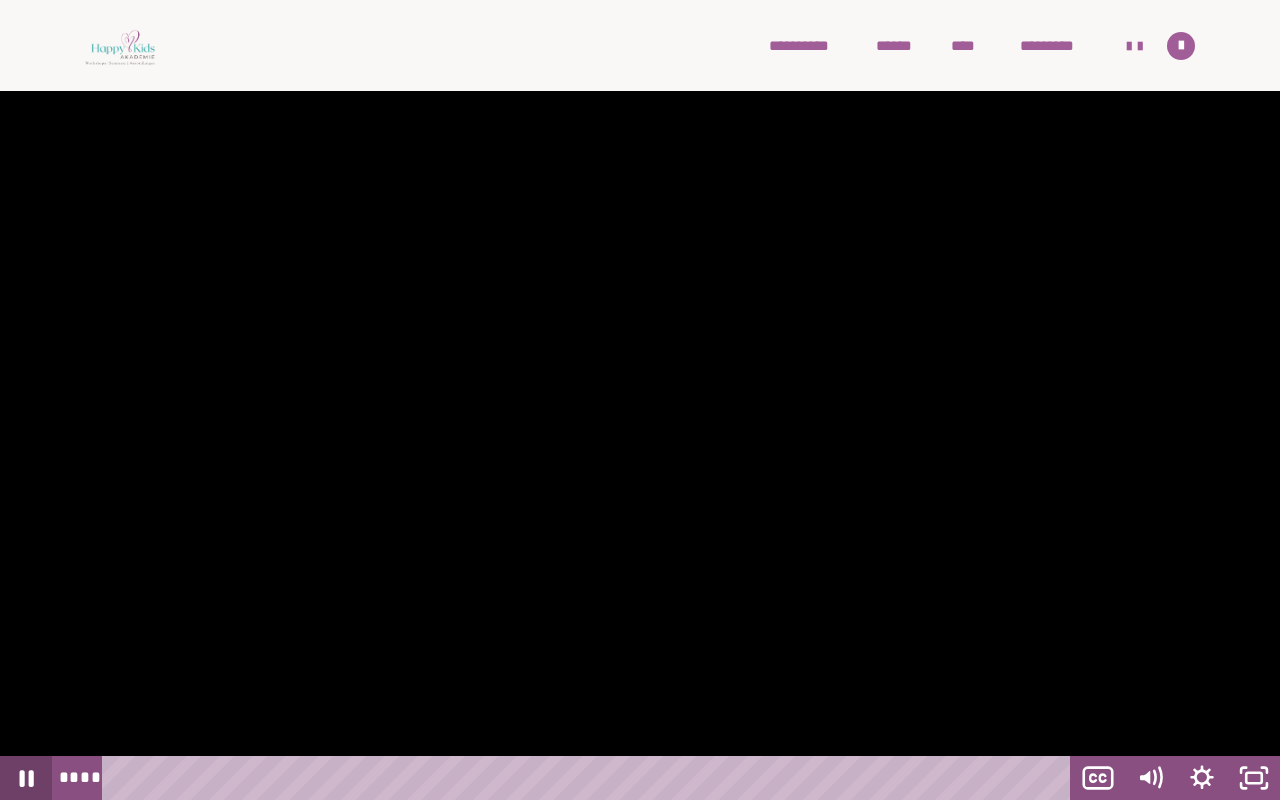 click 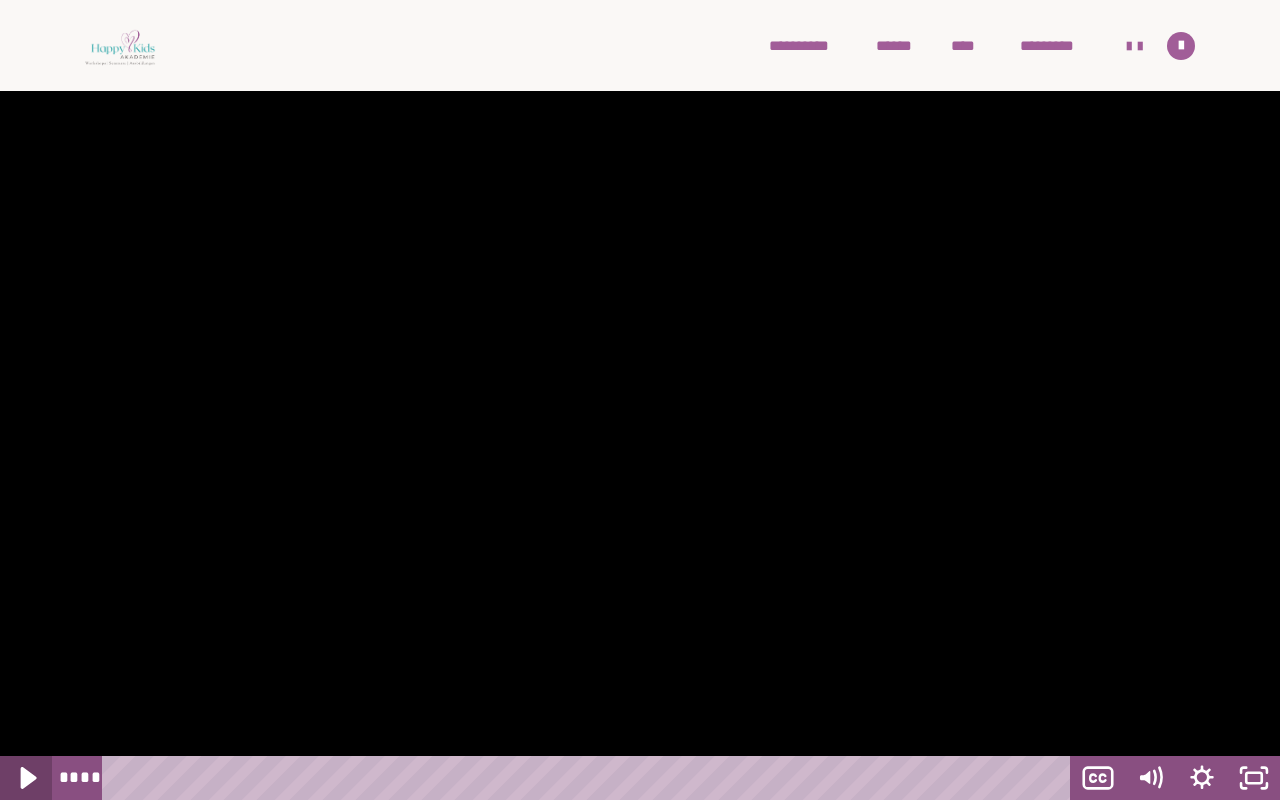 click 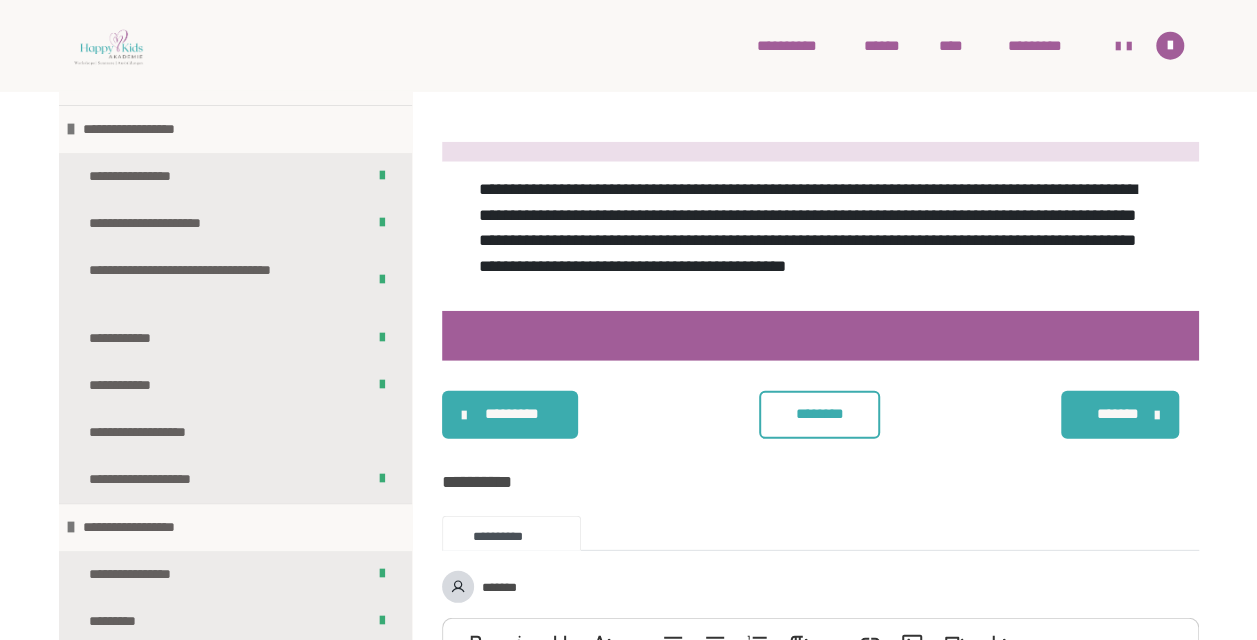 scroll, scrollTop: 2638, scrollLeft: 0, axis: vertical 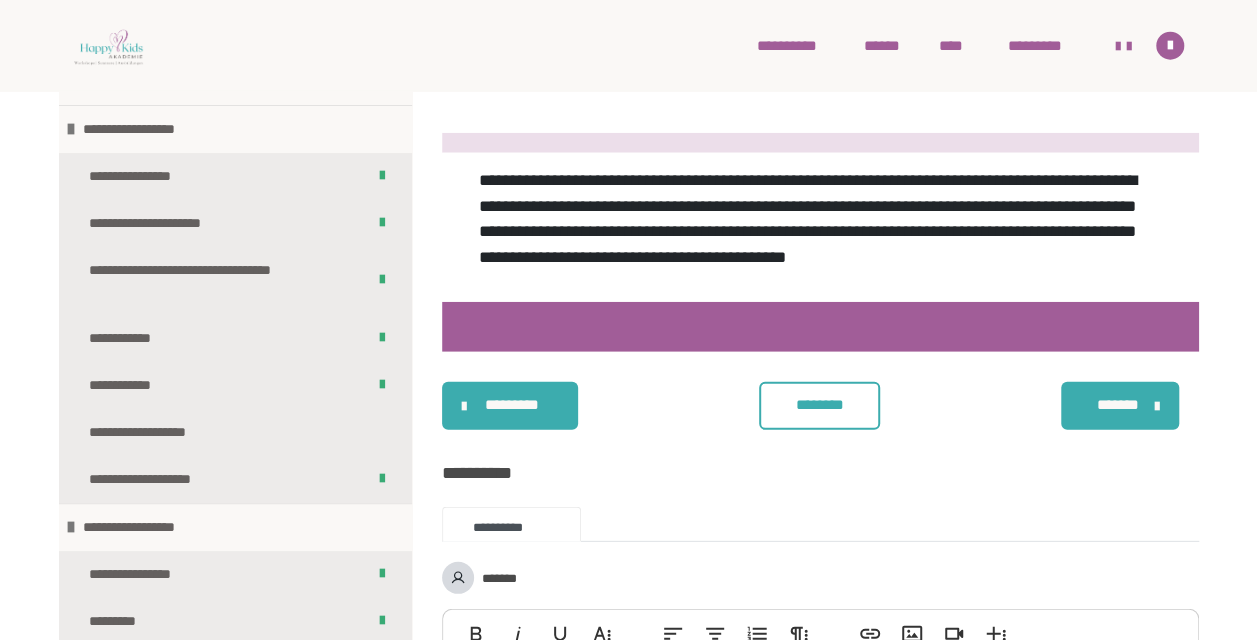 click on "********" at bounding box center (819, 405) 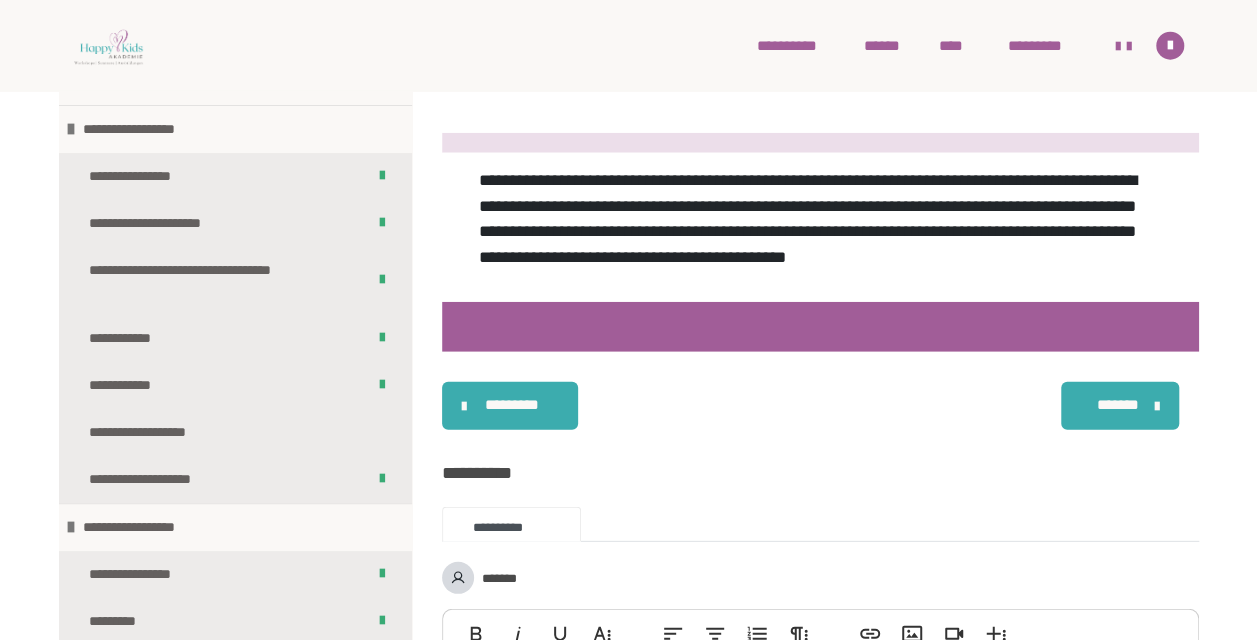 click on "*******" at bounding box center [1118, 405] 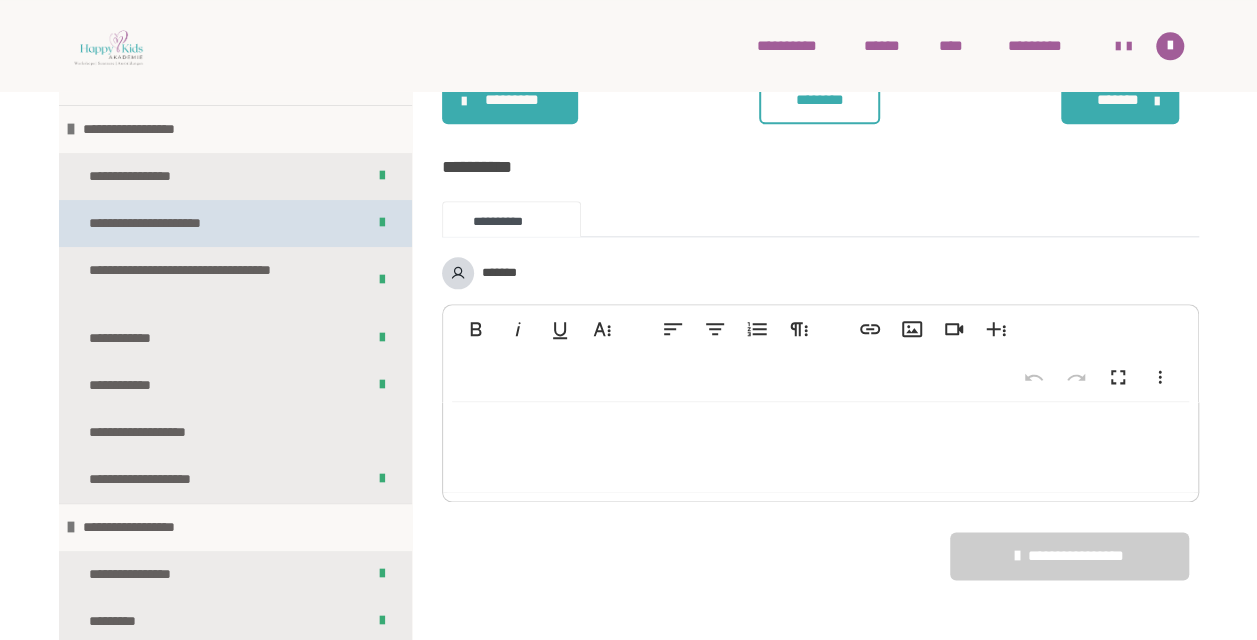 scroll, scrollTop: 1433, scrollLeft: 0, axis: vertical 